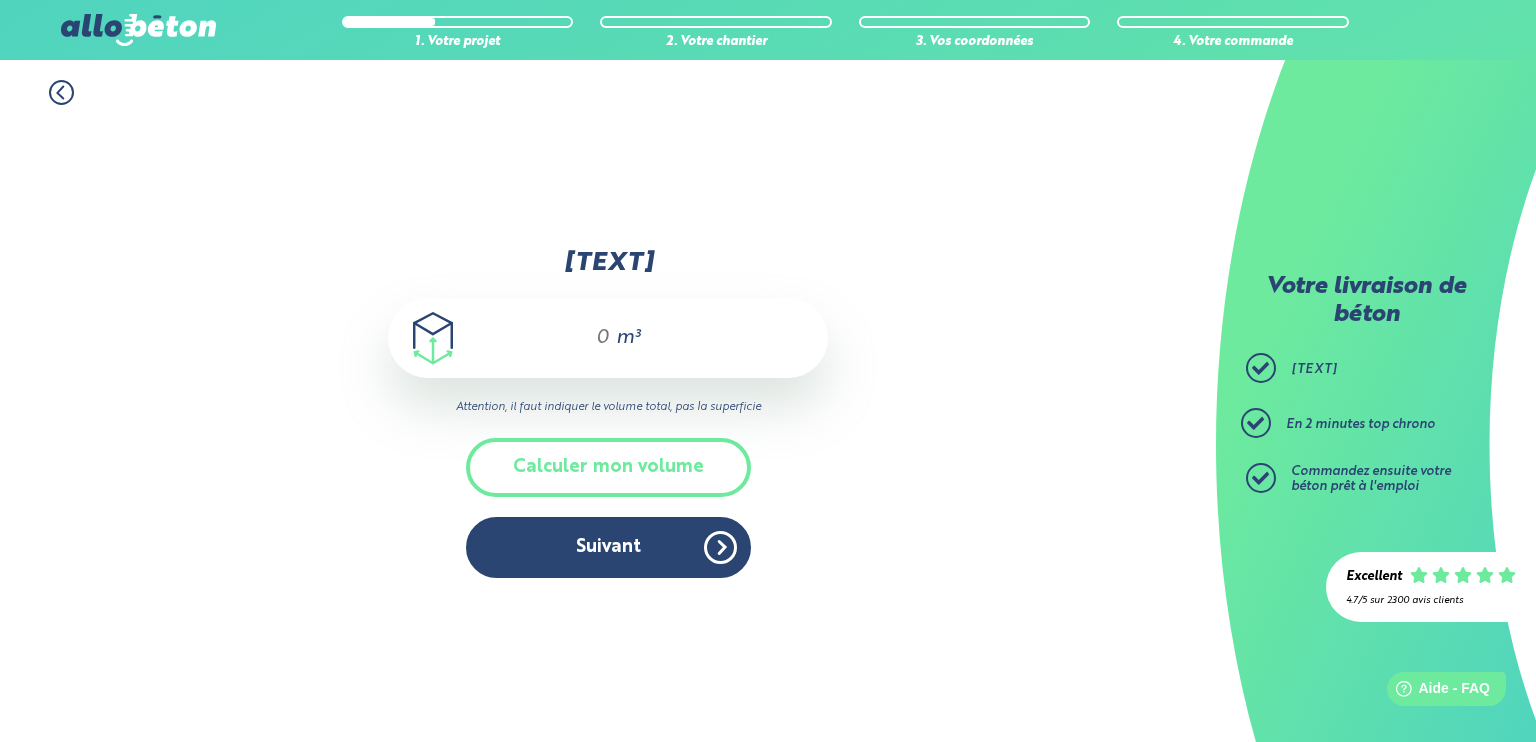 scroll, scrollTop: 0, scrollLeft: 0, axis: both 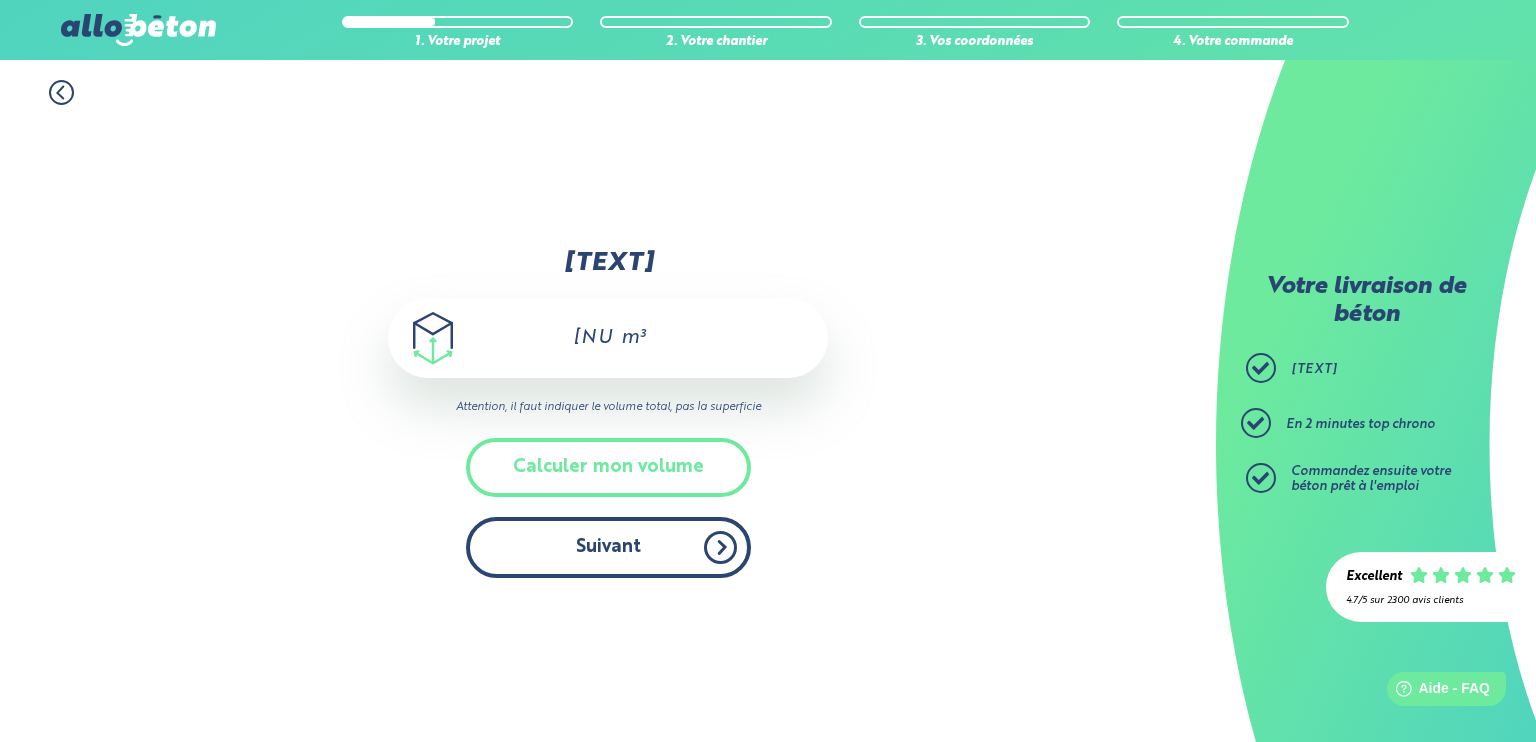 type on "[NUMBER]" 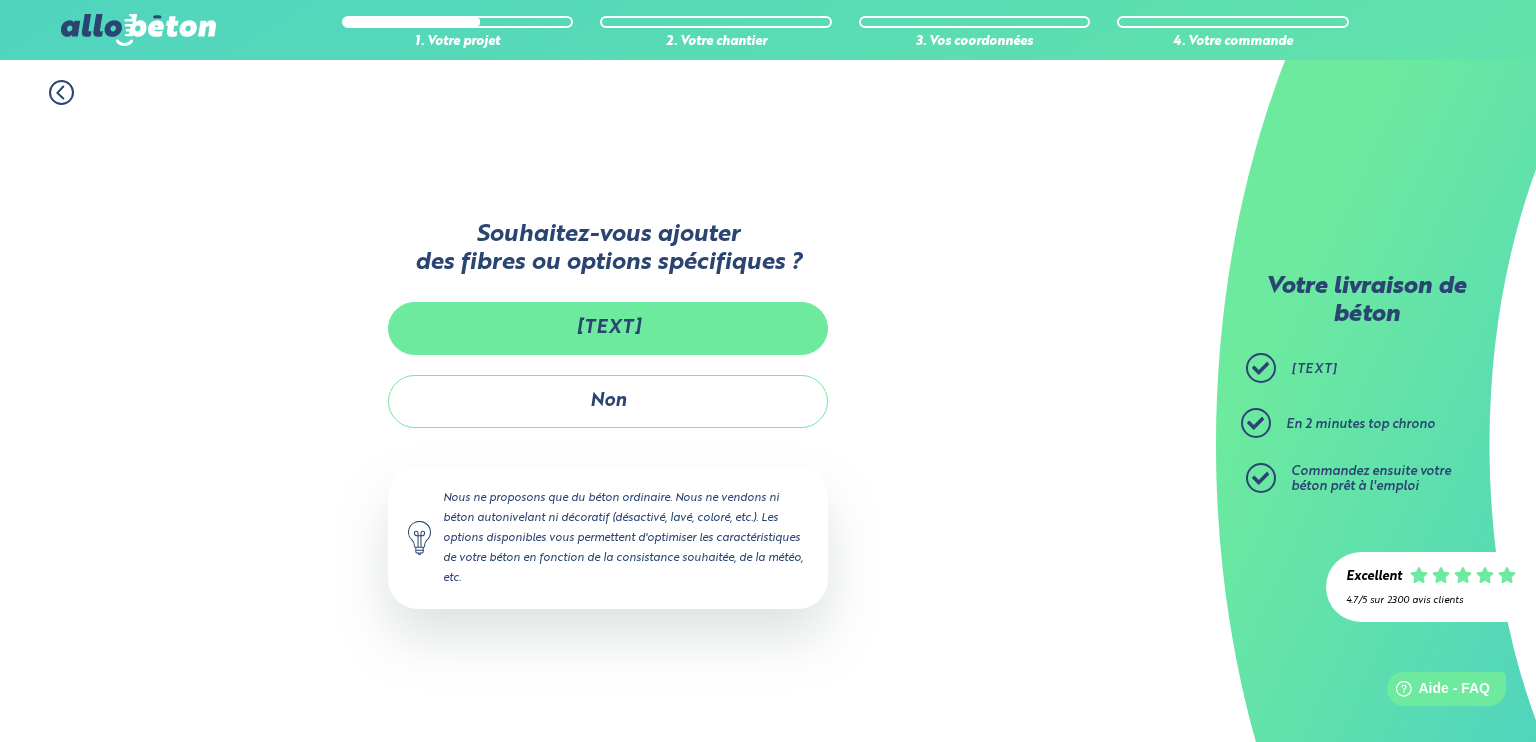 click on "[TEXT]" at bounding box center (608, 328) 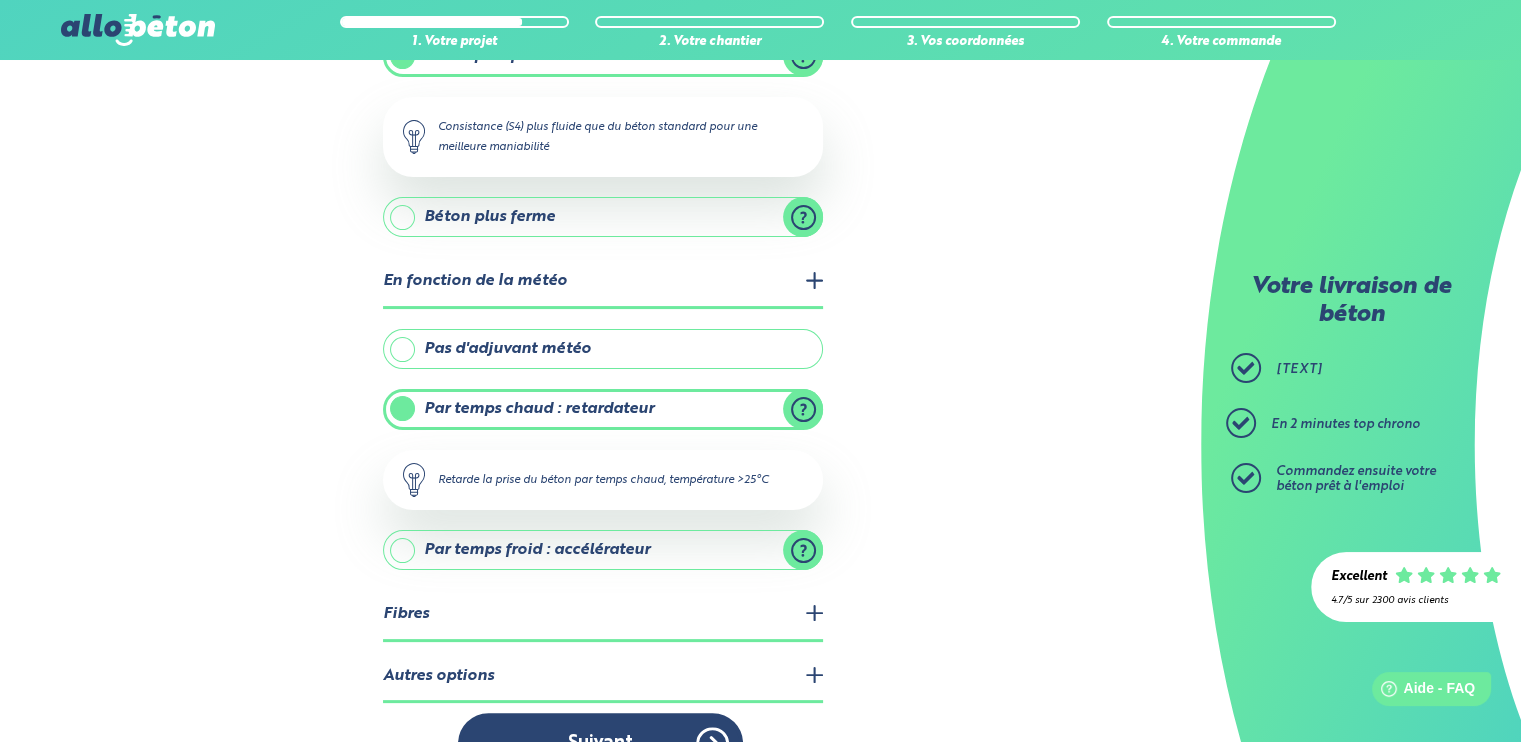 scroll, scrollTop: 321, scrollLeft: 0, axis: vertical 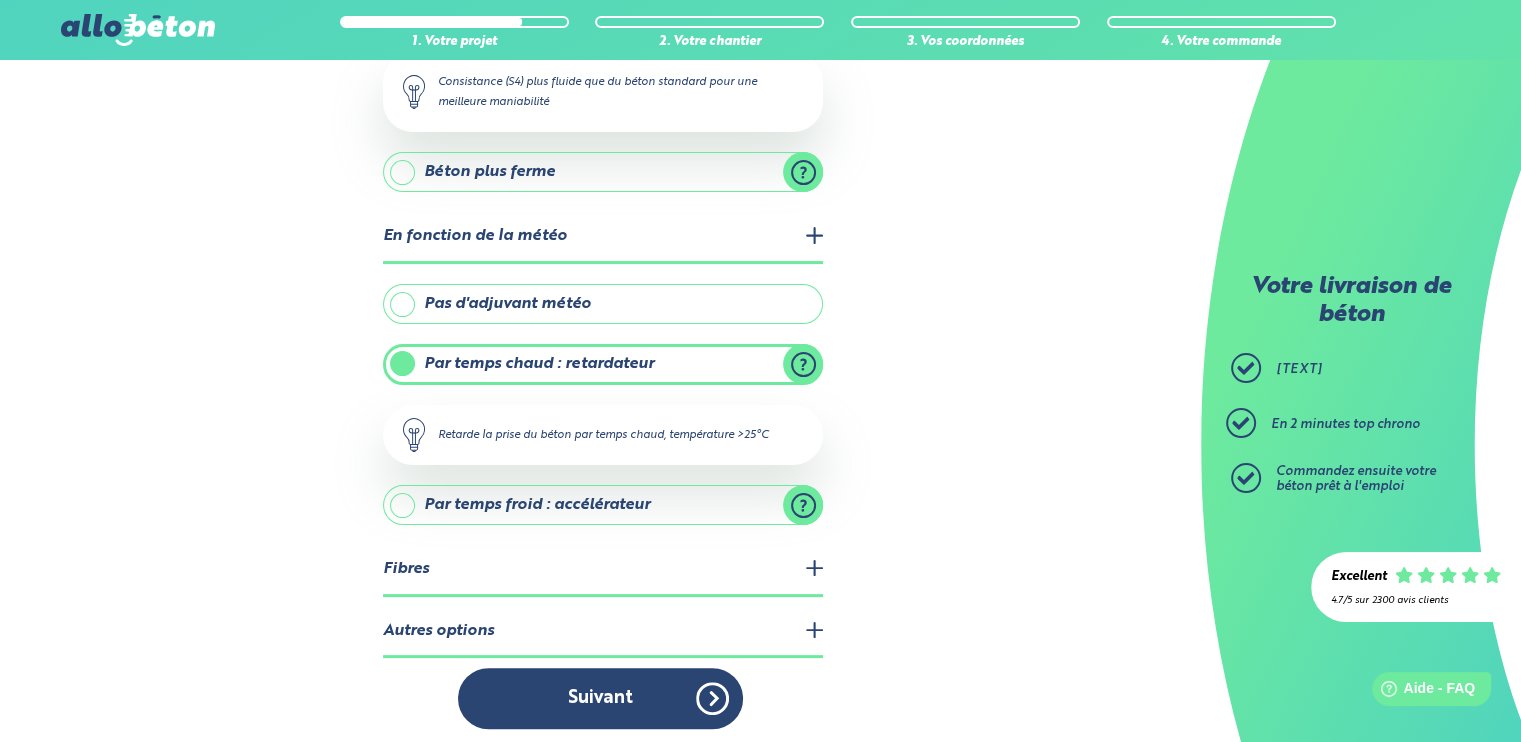 click on "Fibres" at bounding box center [603, 570] 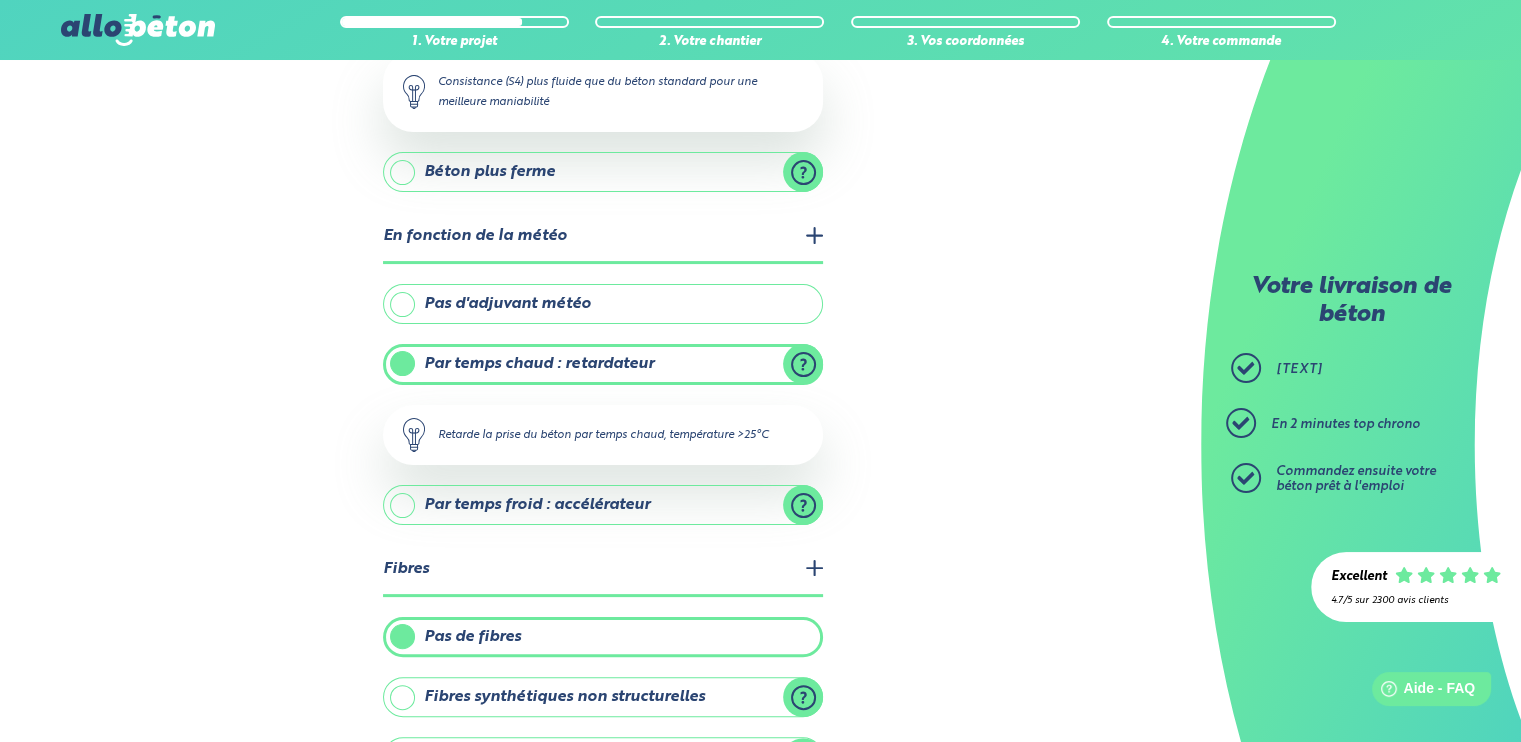 click on "Fibres synthétiques non structurelles" at bounding box center (603, 697) 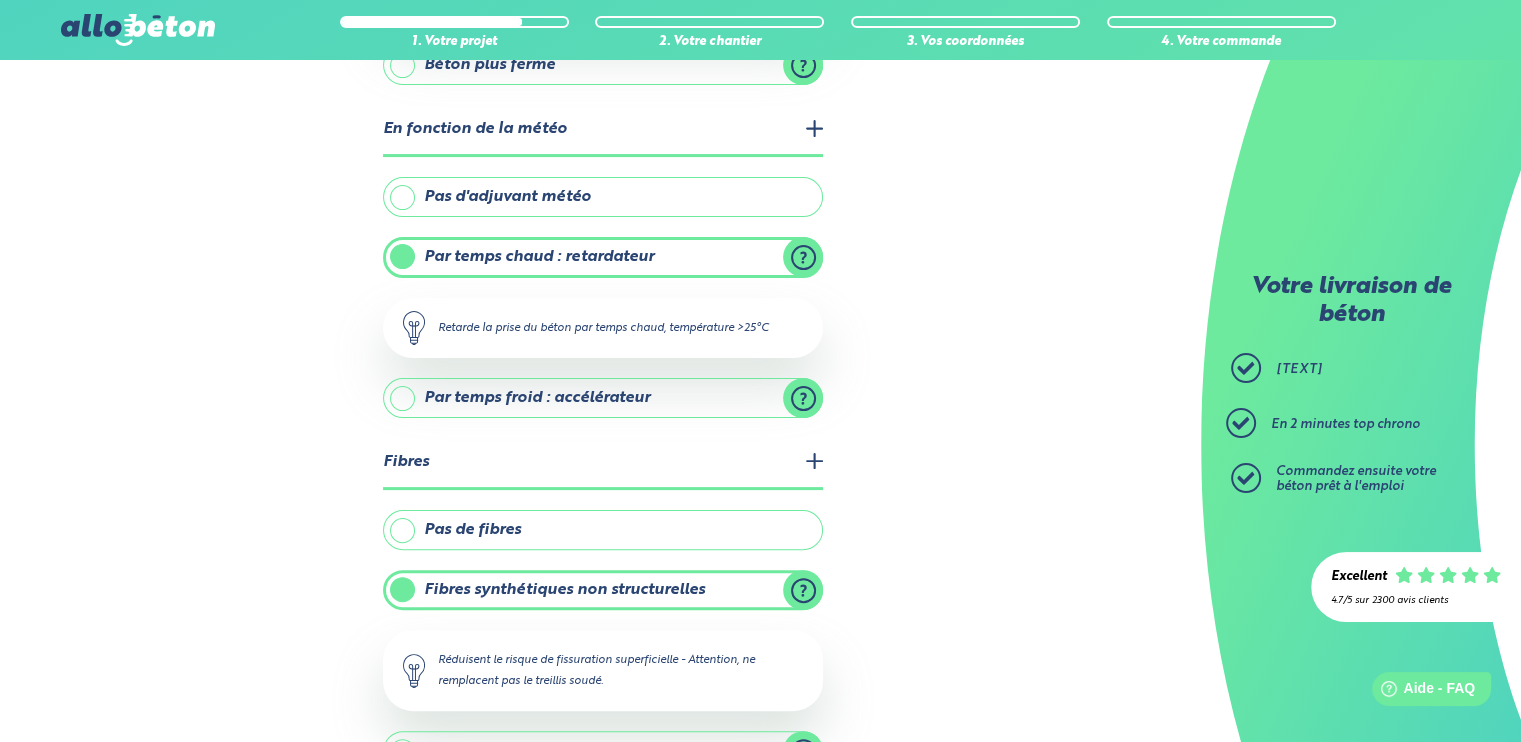 scroll, scrollTop: 425, scrollLeft: 0, axis: vertical 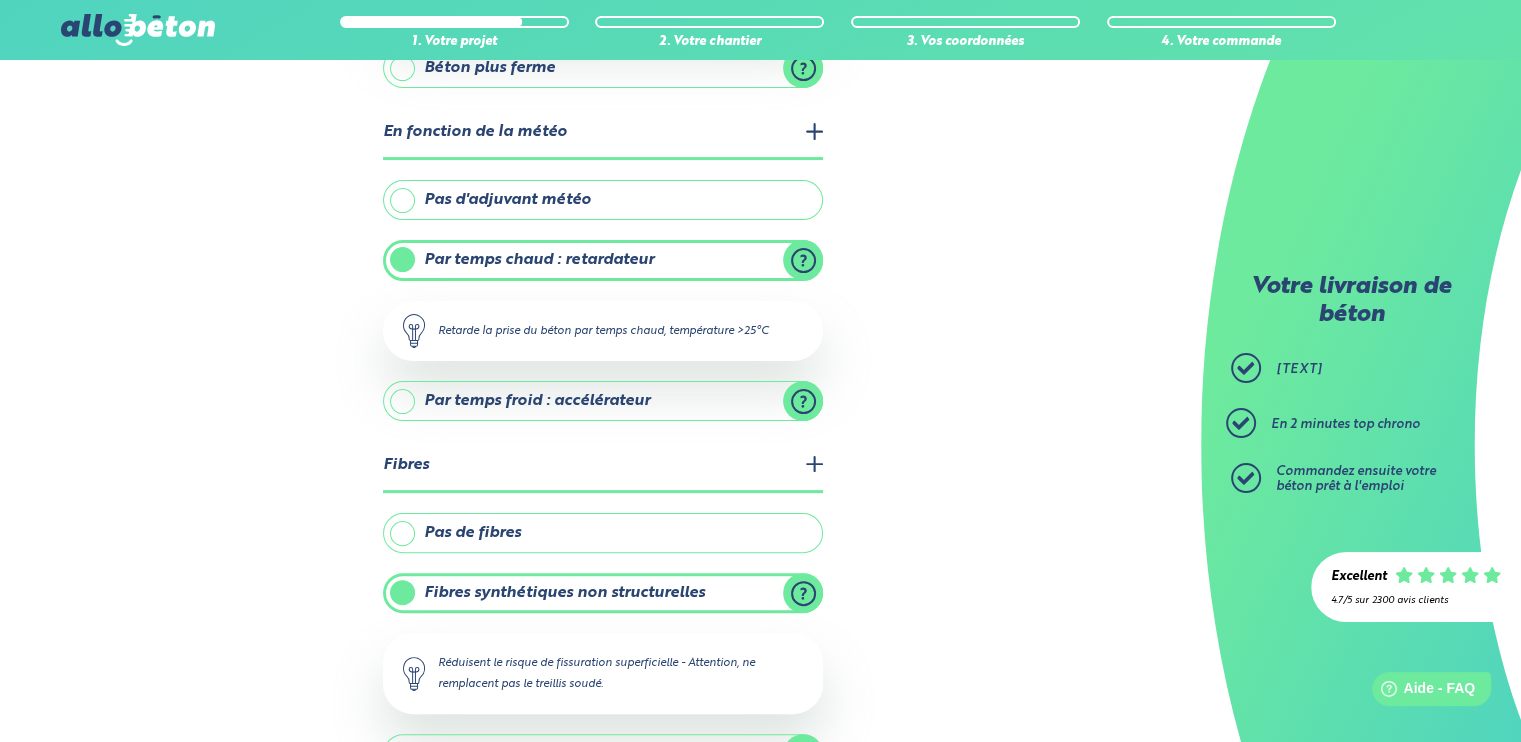 click on "Pas d'adjuvant météo" at bounding box center (603, 200) 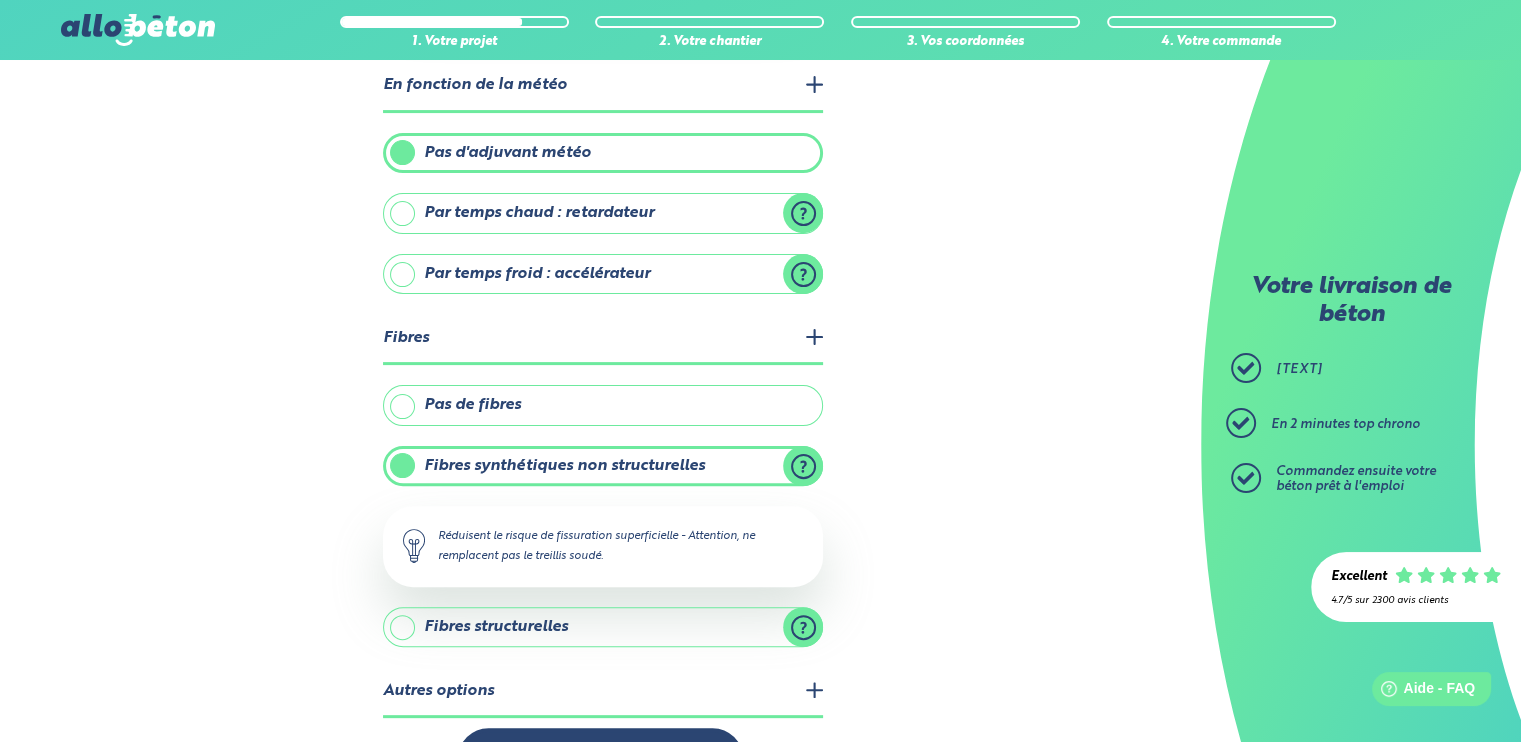 scroll, scrollTop: 531, scrollLeft: 0, axis: vertical 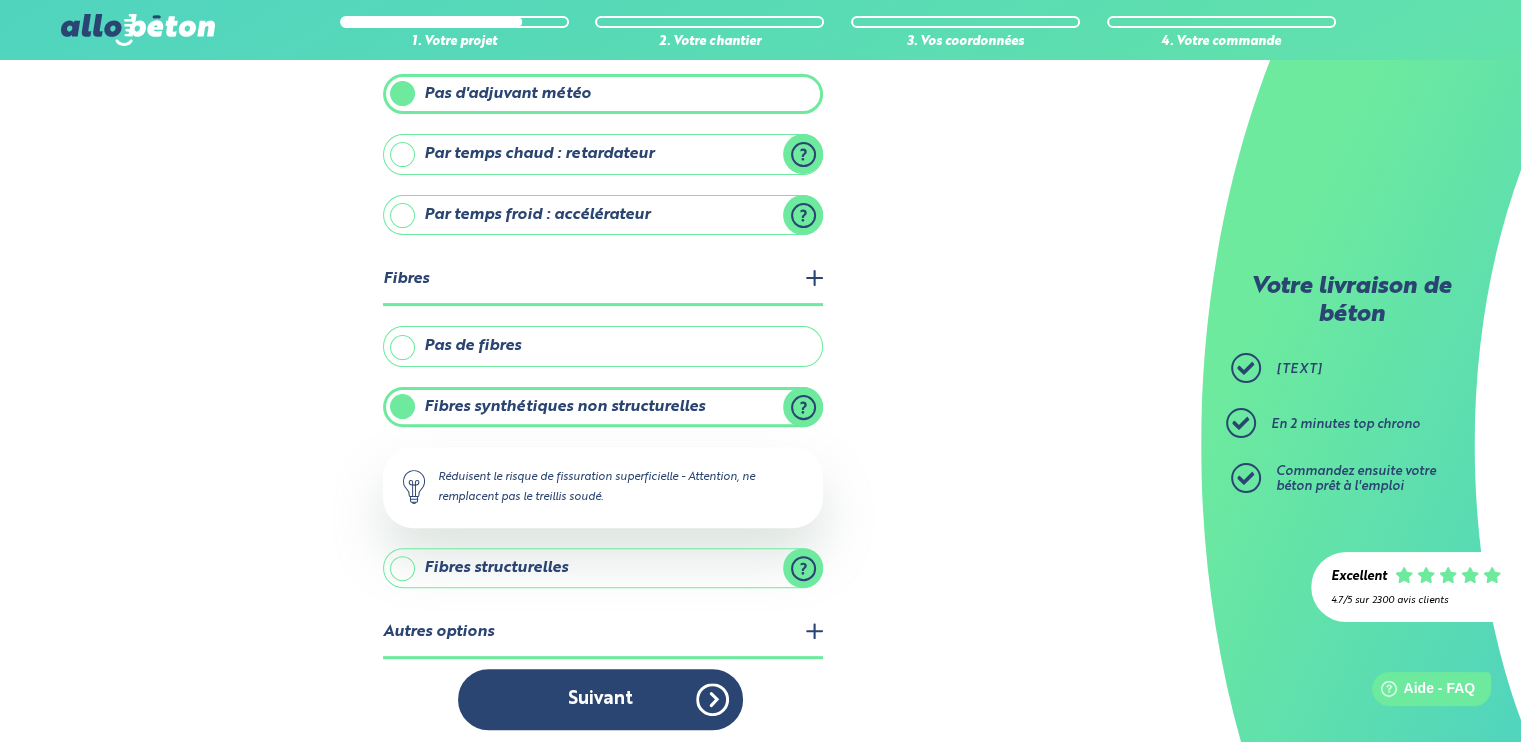 click on "Autres options" at bounding box center [603, 633] 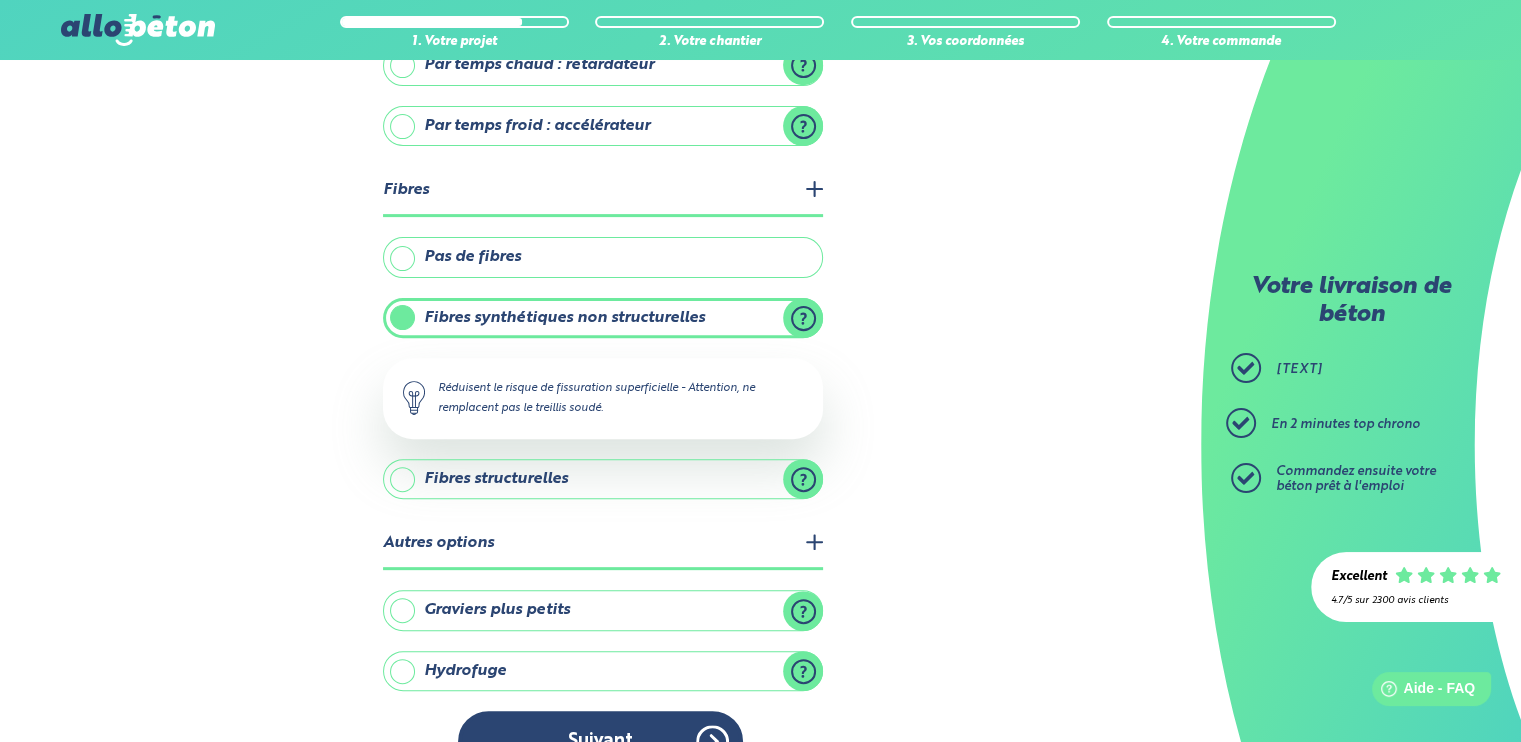 scroll, scrollTop: 660, scrollLeft: 0, axis: vertical 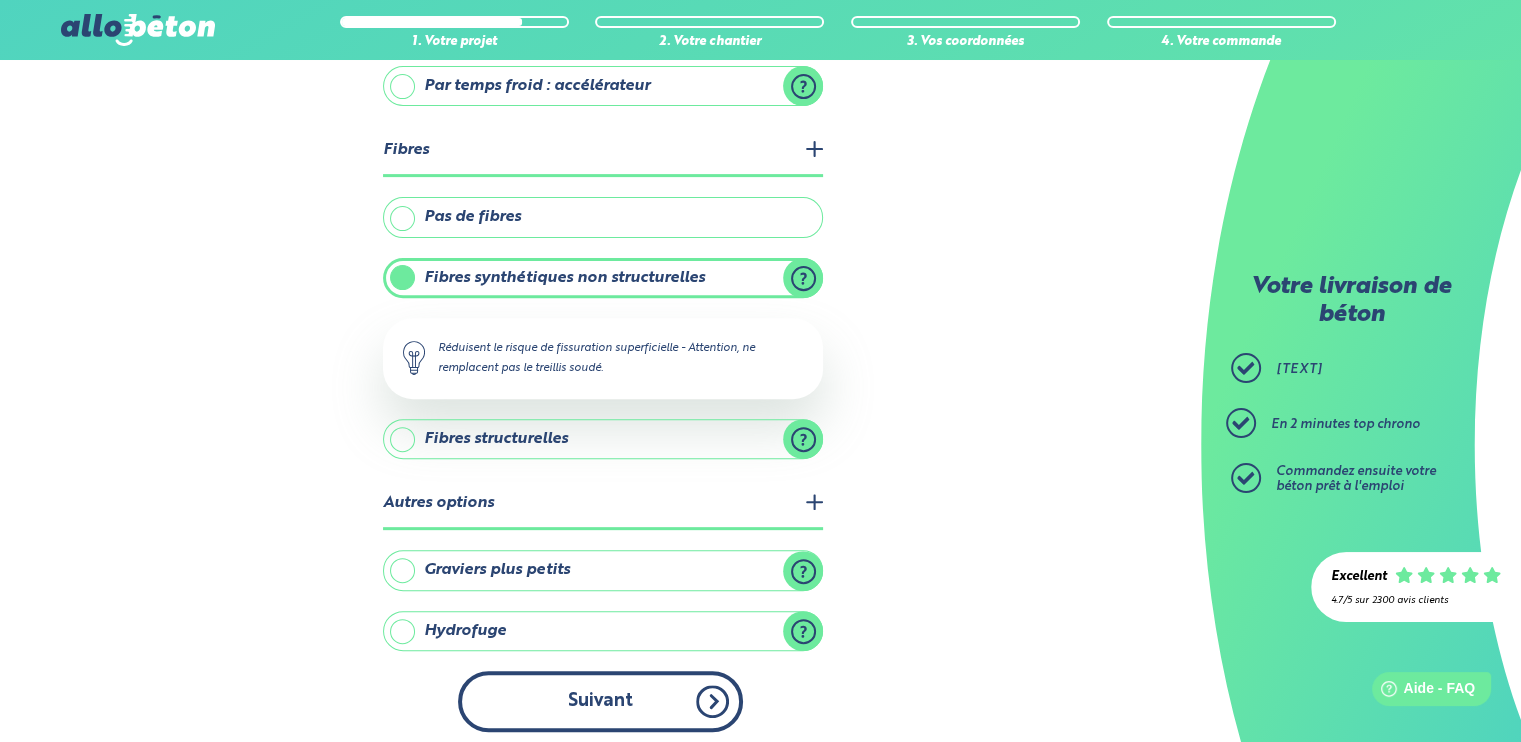 click on "Suivant" at bounding box center (600, 701) 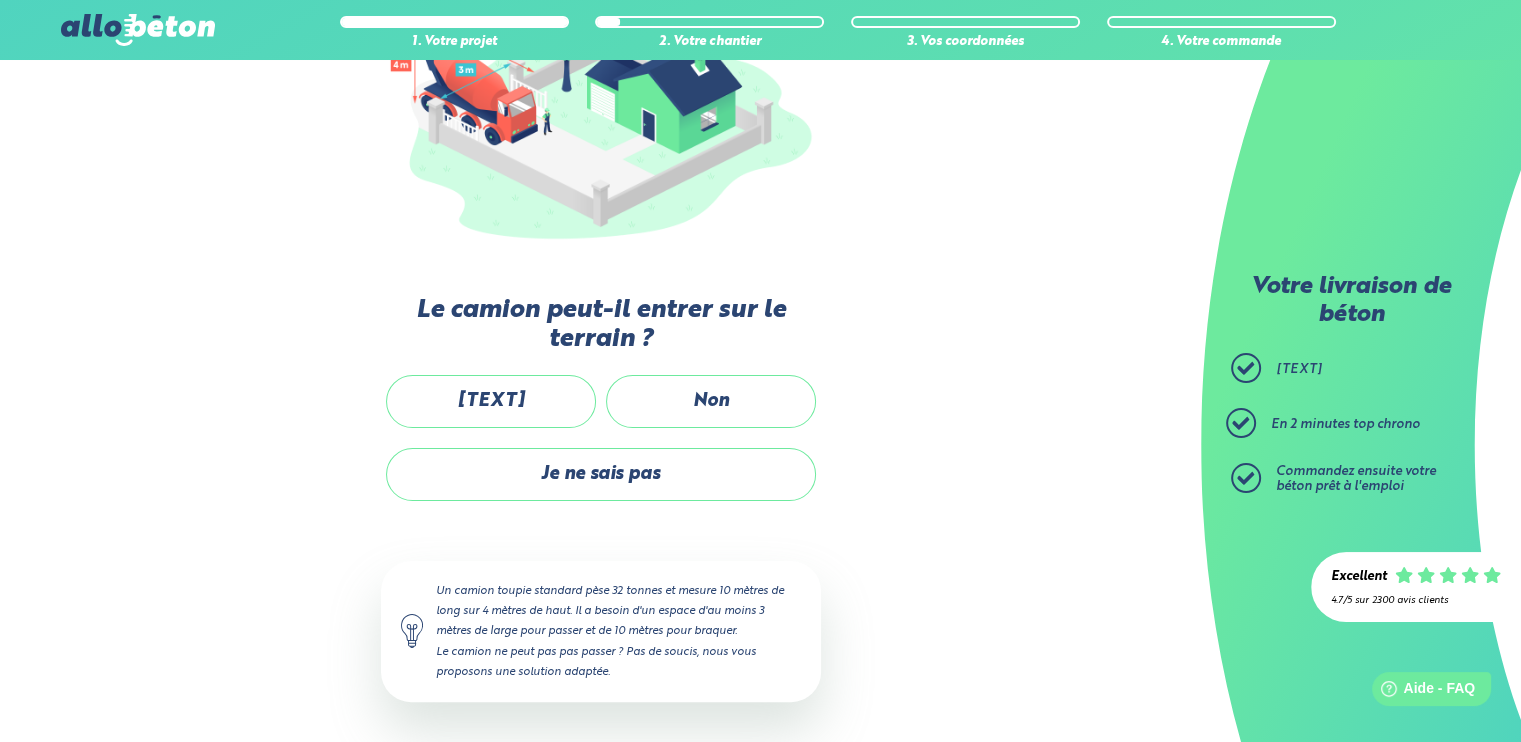 scroll, scrollTop: 315, scrollLeft: 0, axis: vertical 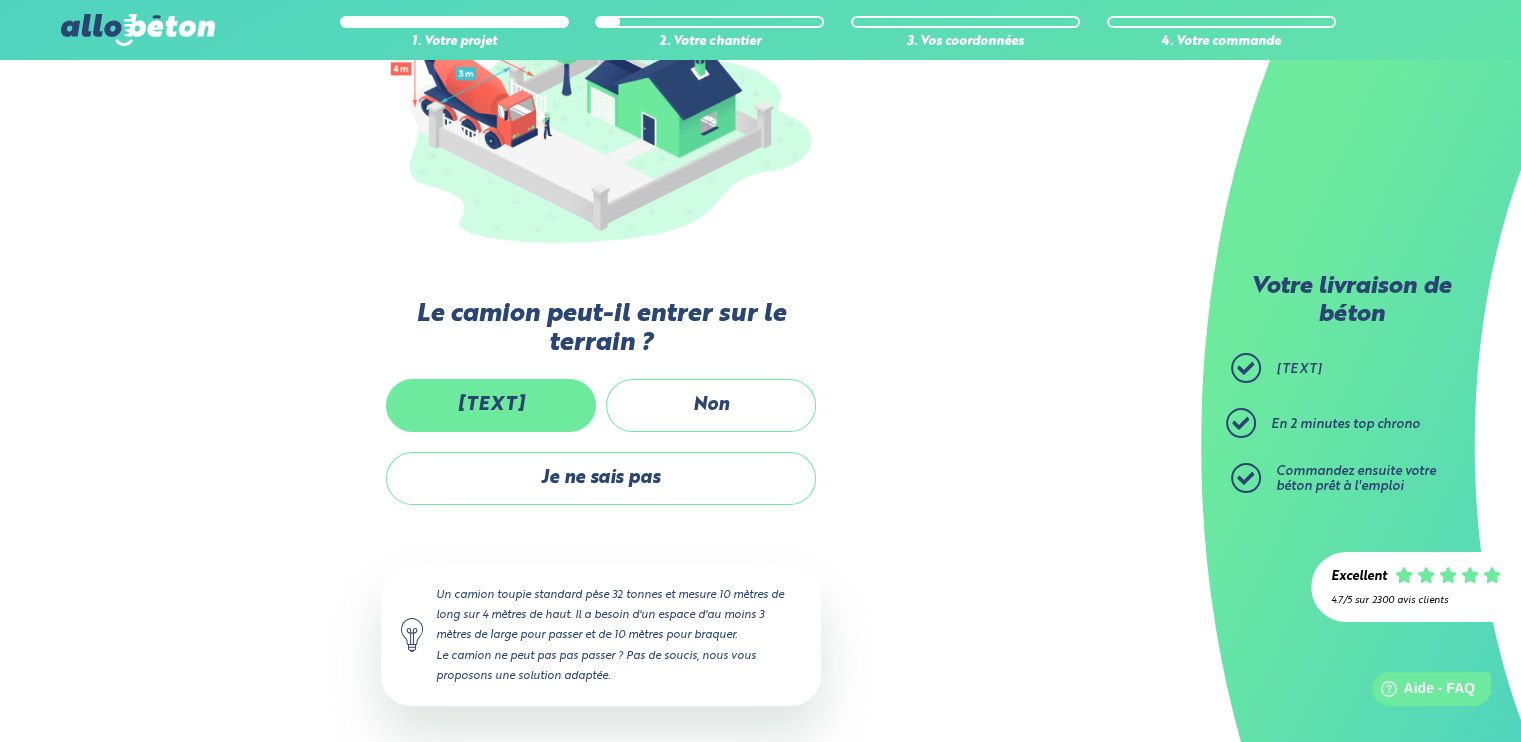 click on "[TEXT]" at bounding box center (491, 405) 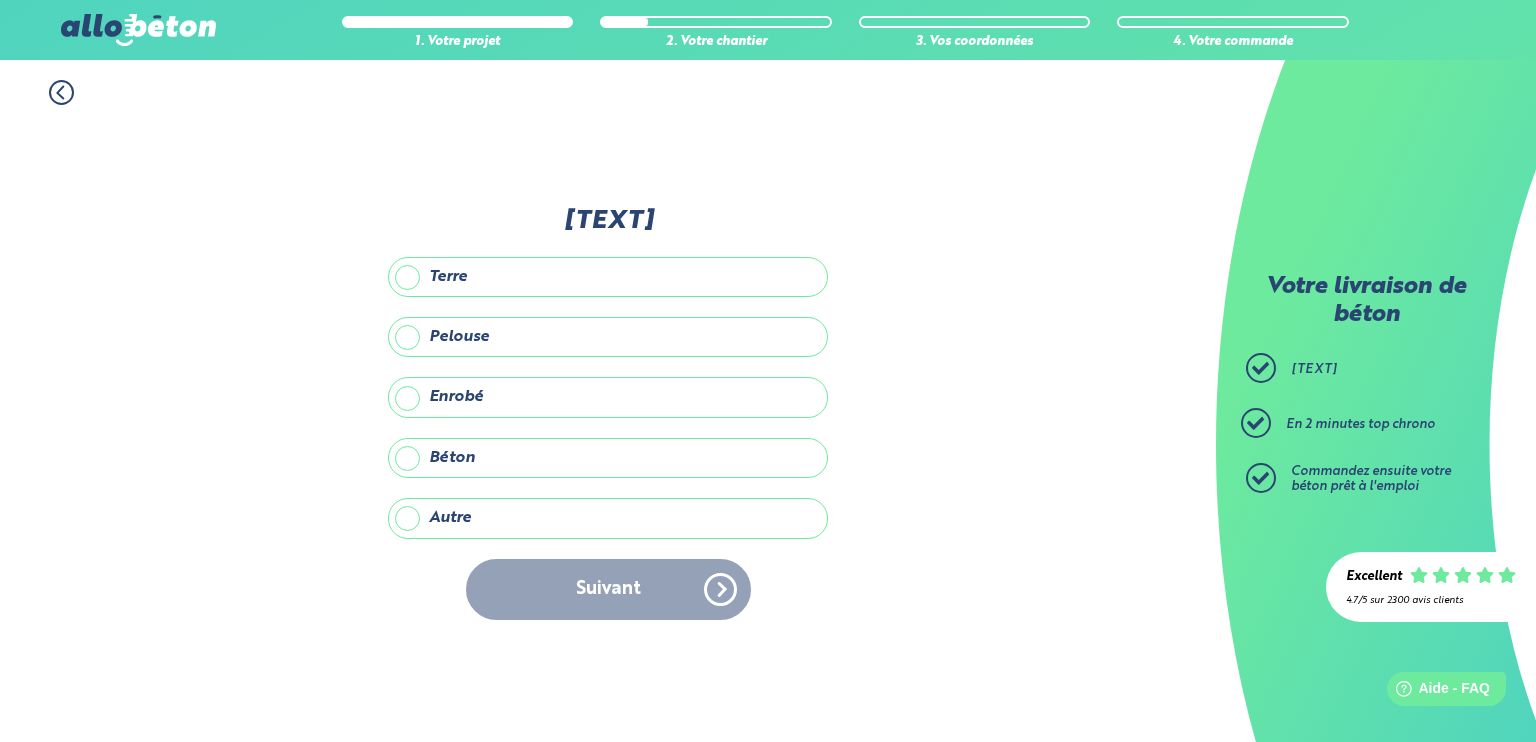 click on "Autre" at bounding box center [608, 518] 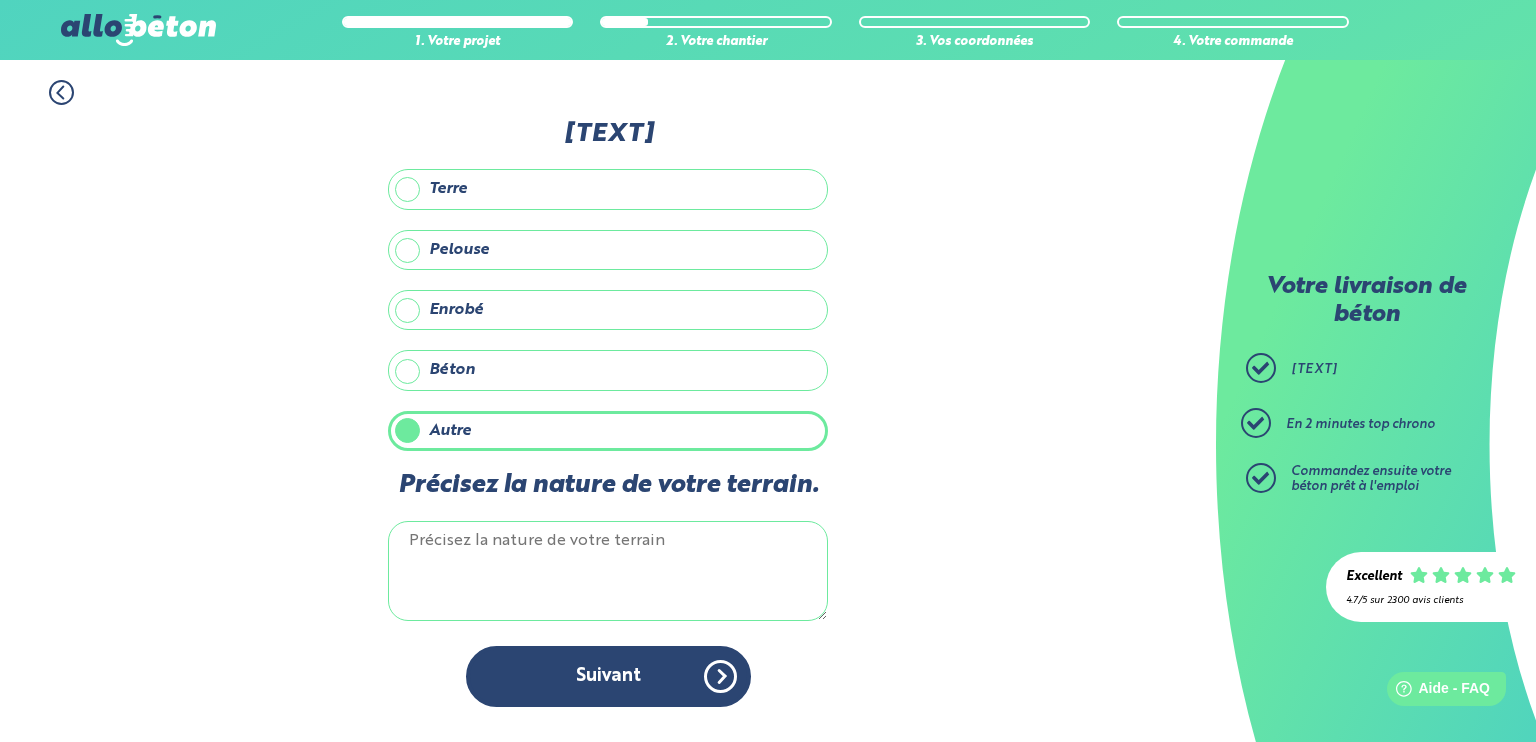 click on "Précisez la nature de votre terrain." at bounding box center (608, 571) 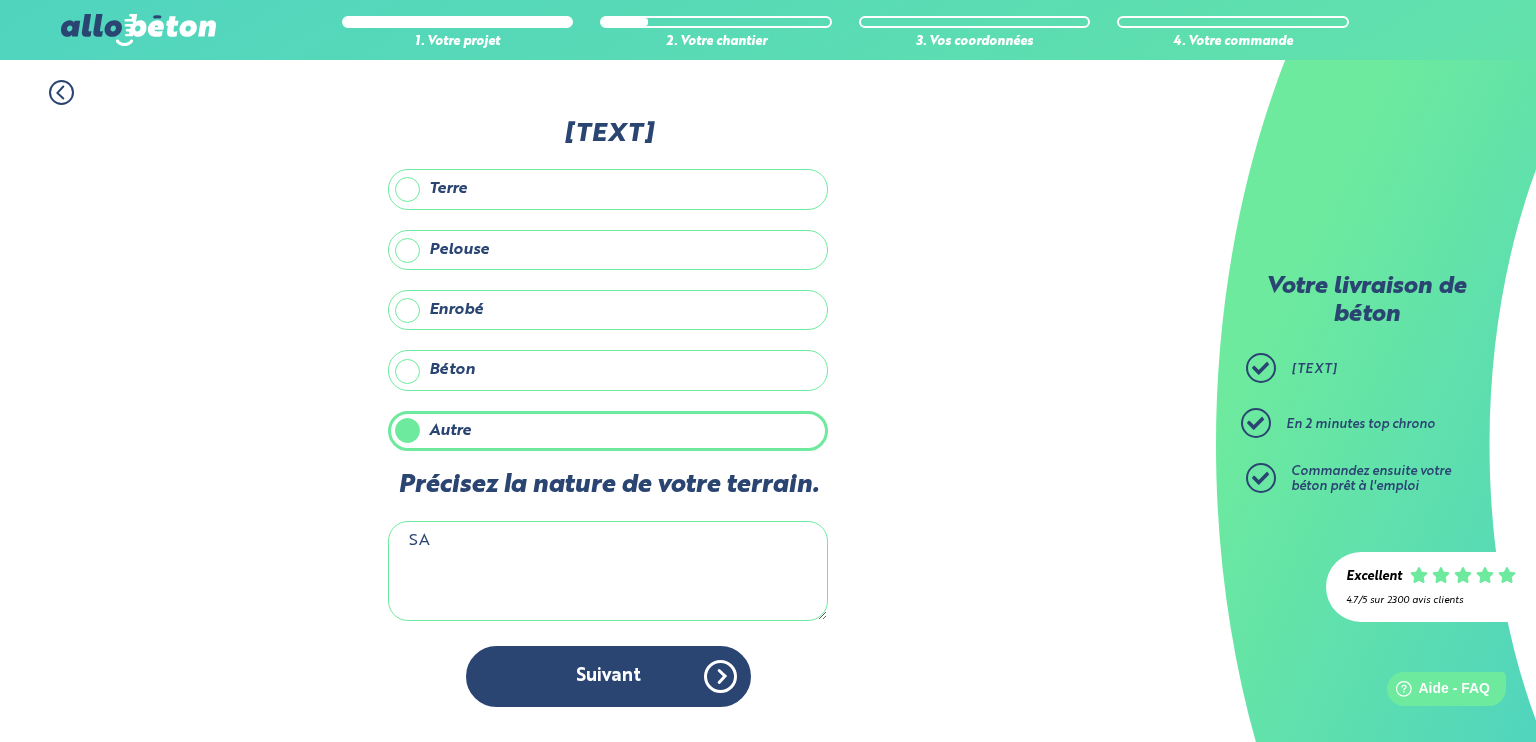 type on "S" 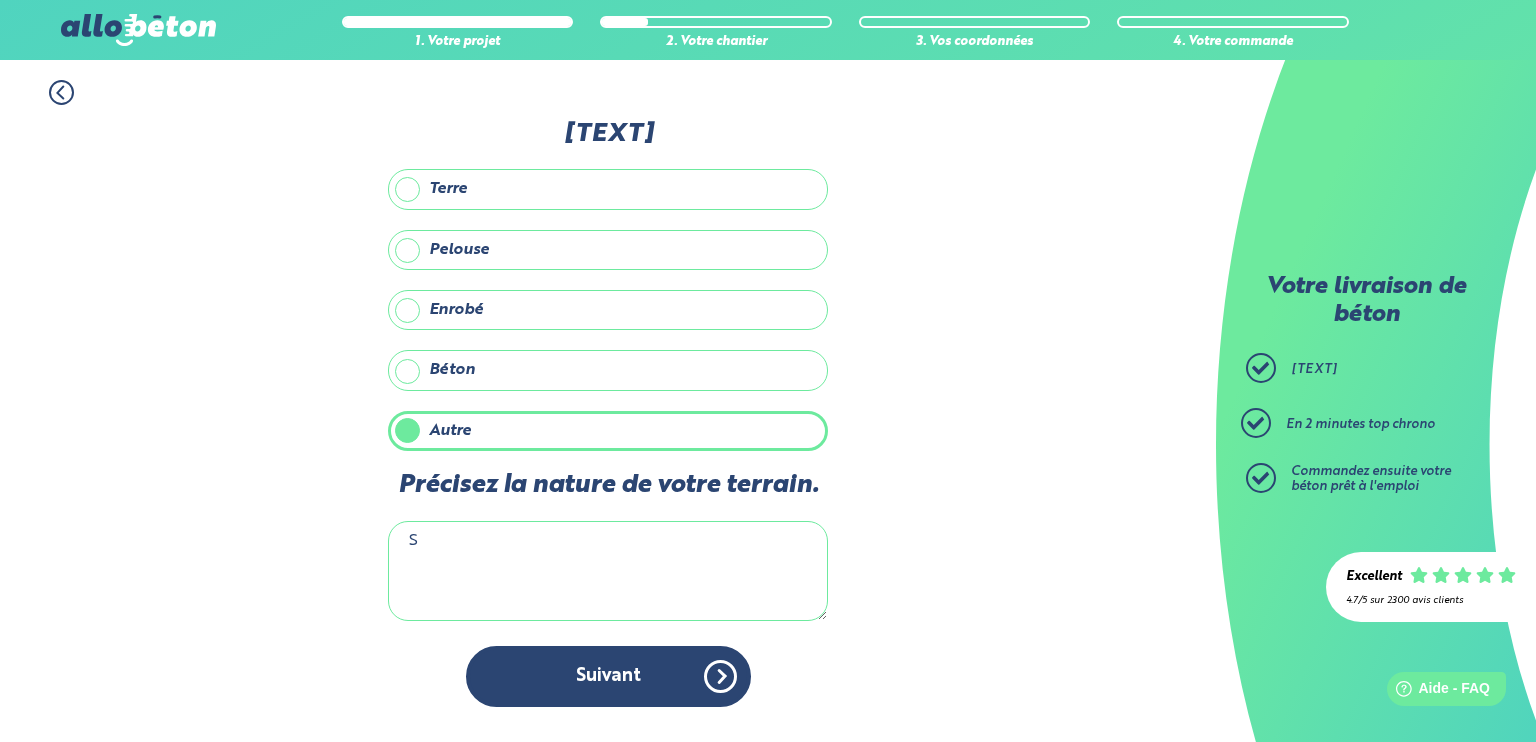 type 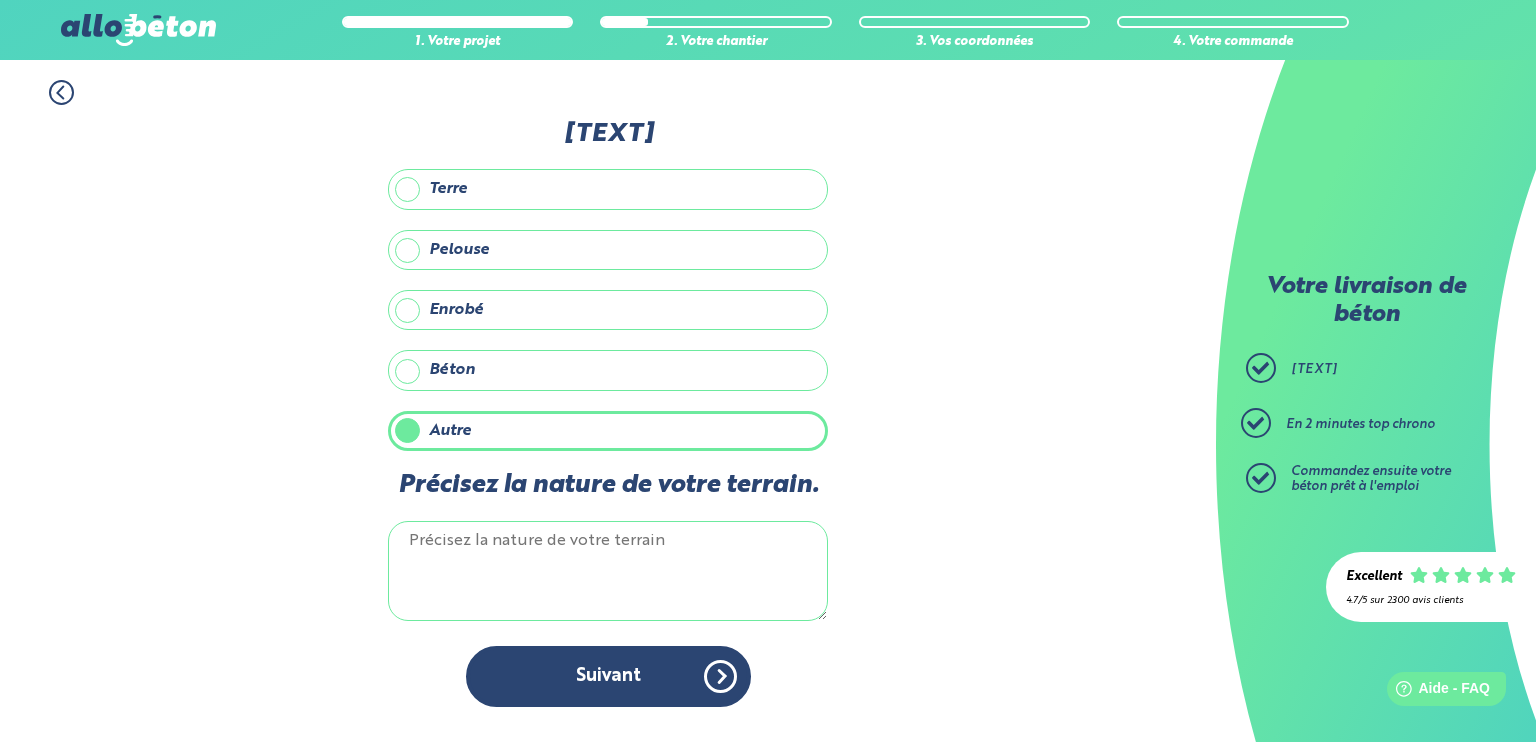 click on "Enrobé" at bounding box center [608, 310] 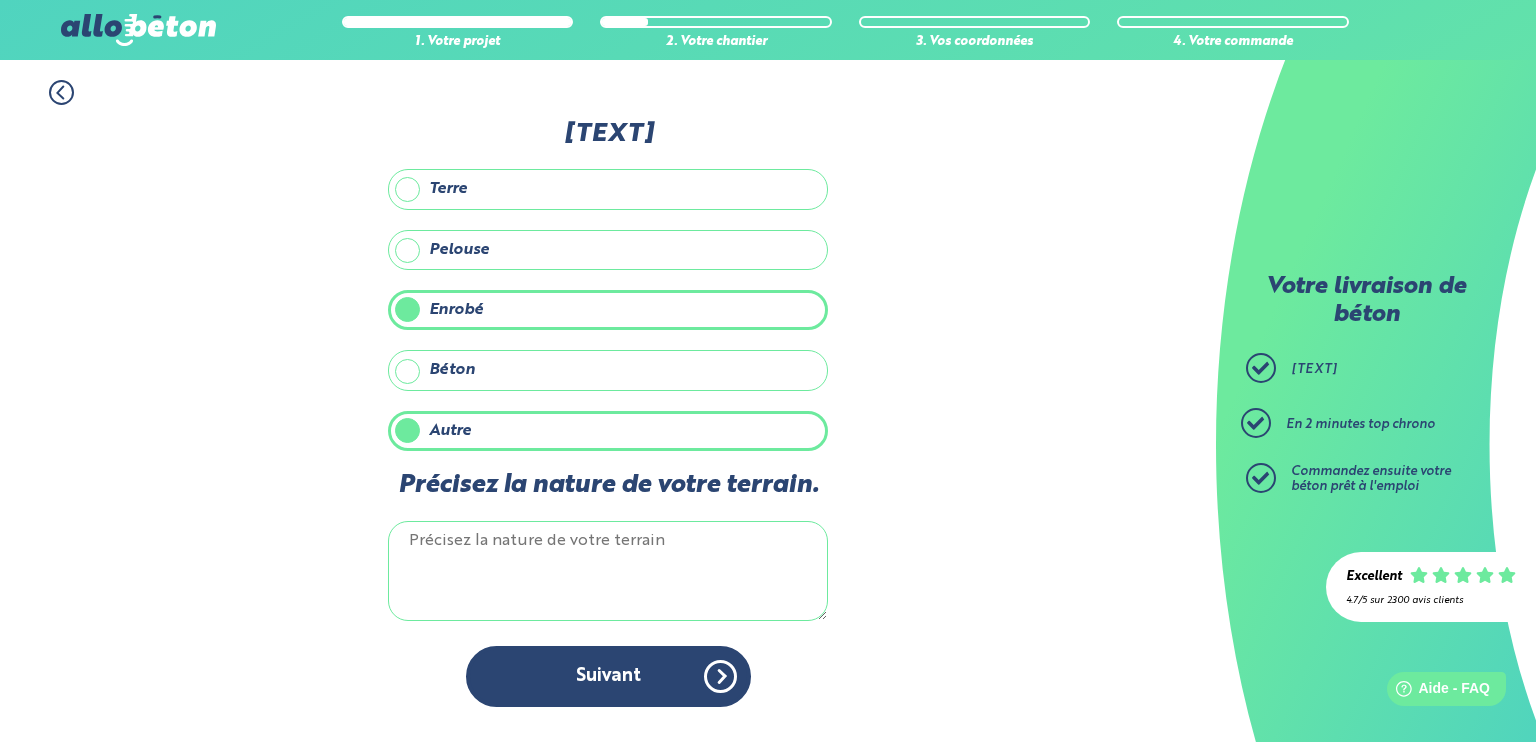 click on "Enrobé" at bounding box center (608, 310) 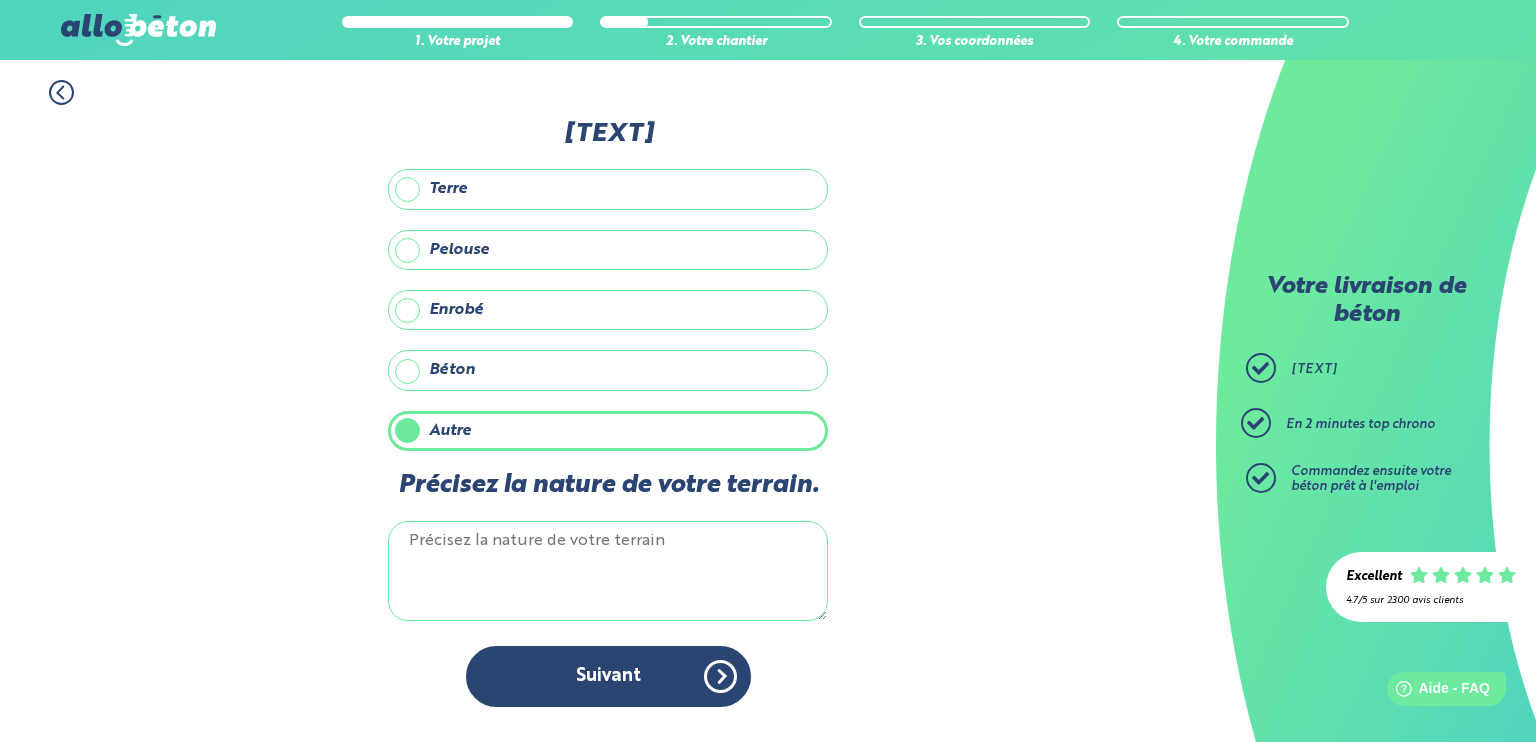 click on "Enrobé" at bounding box center (608, 310) 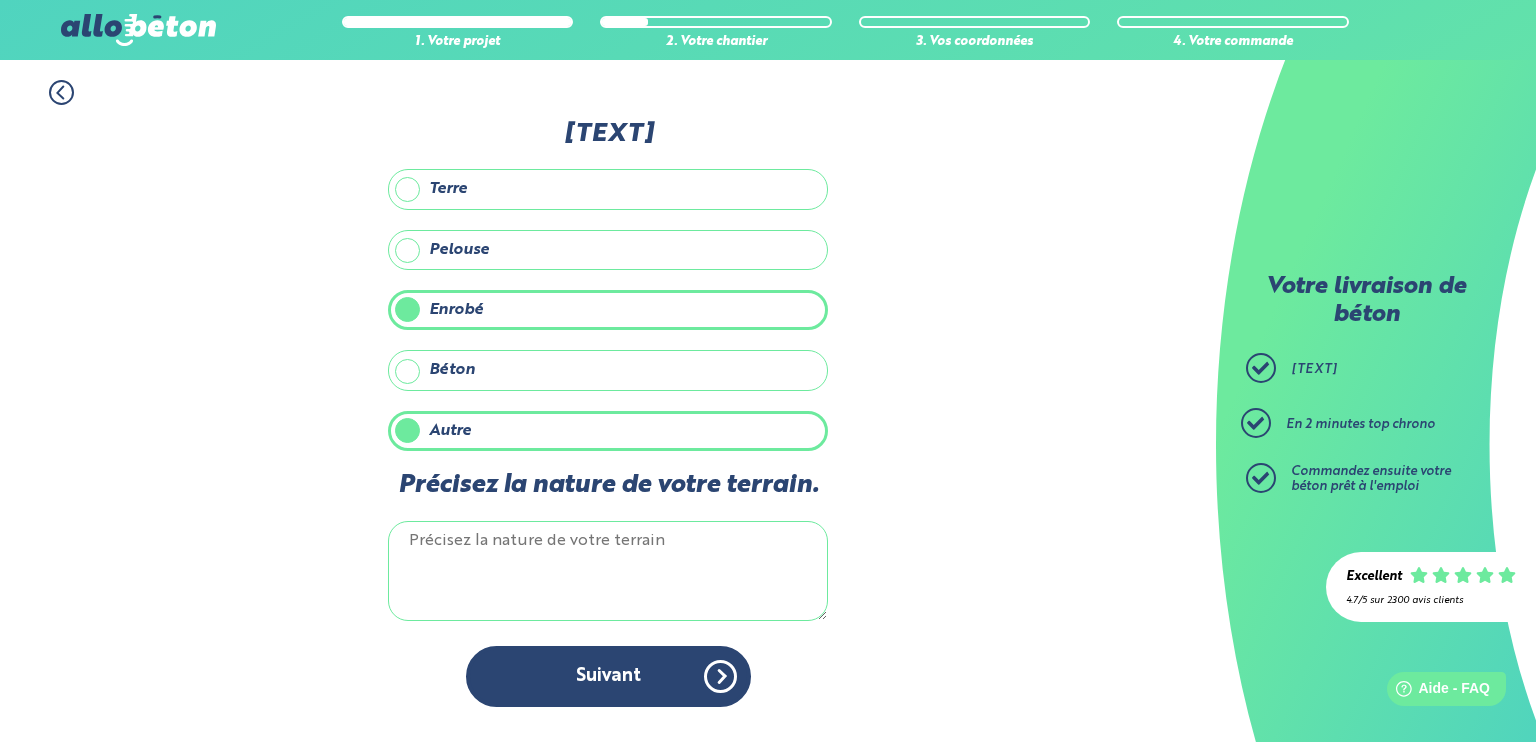 click on "Autre" at bounding box center [608, 431] 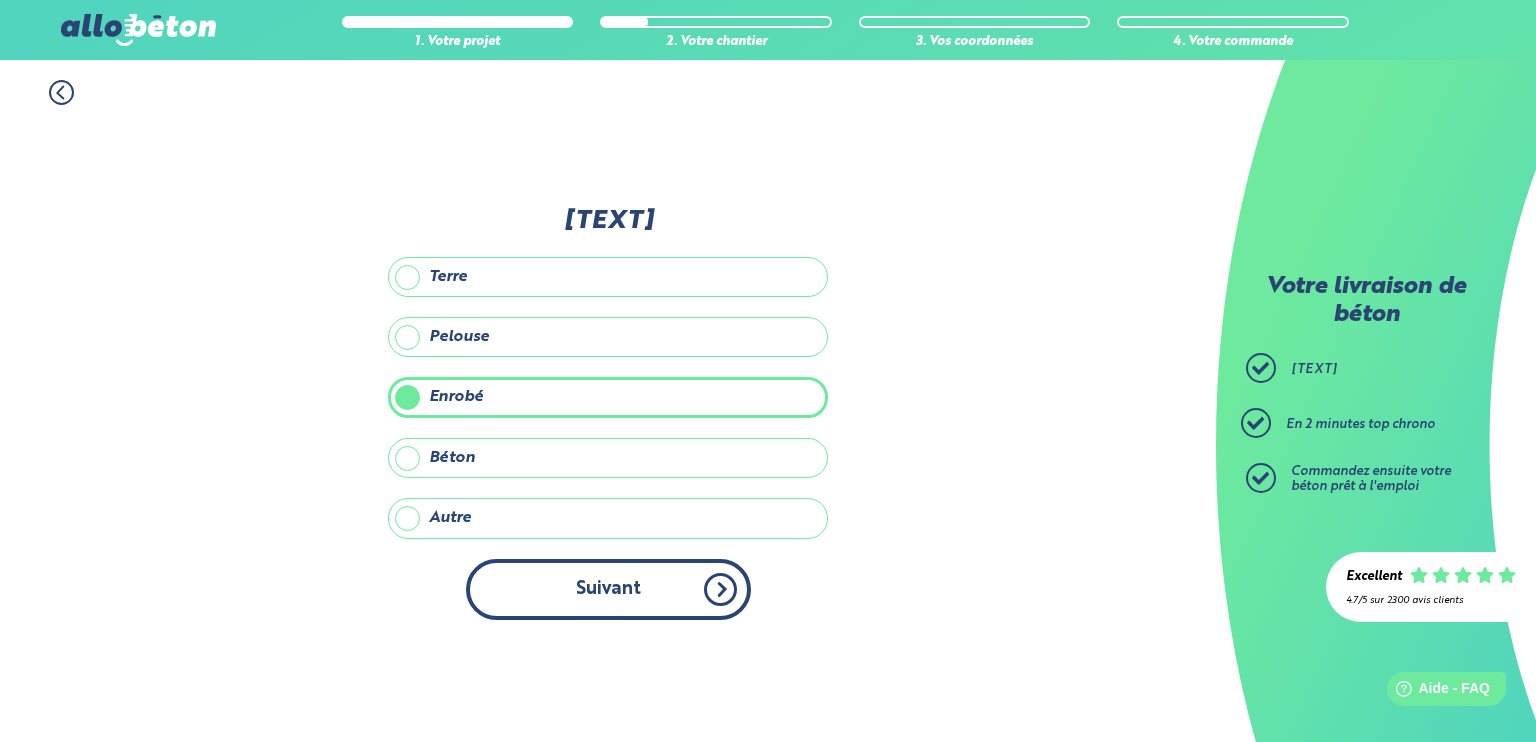 click on "Suivant" at bounding box center [608, 589] 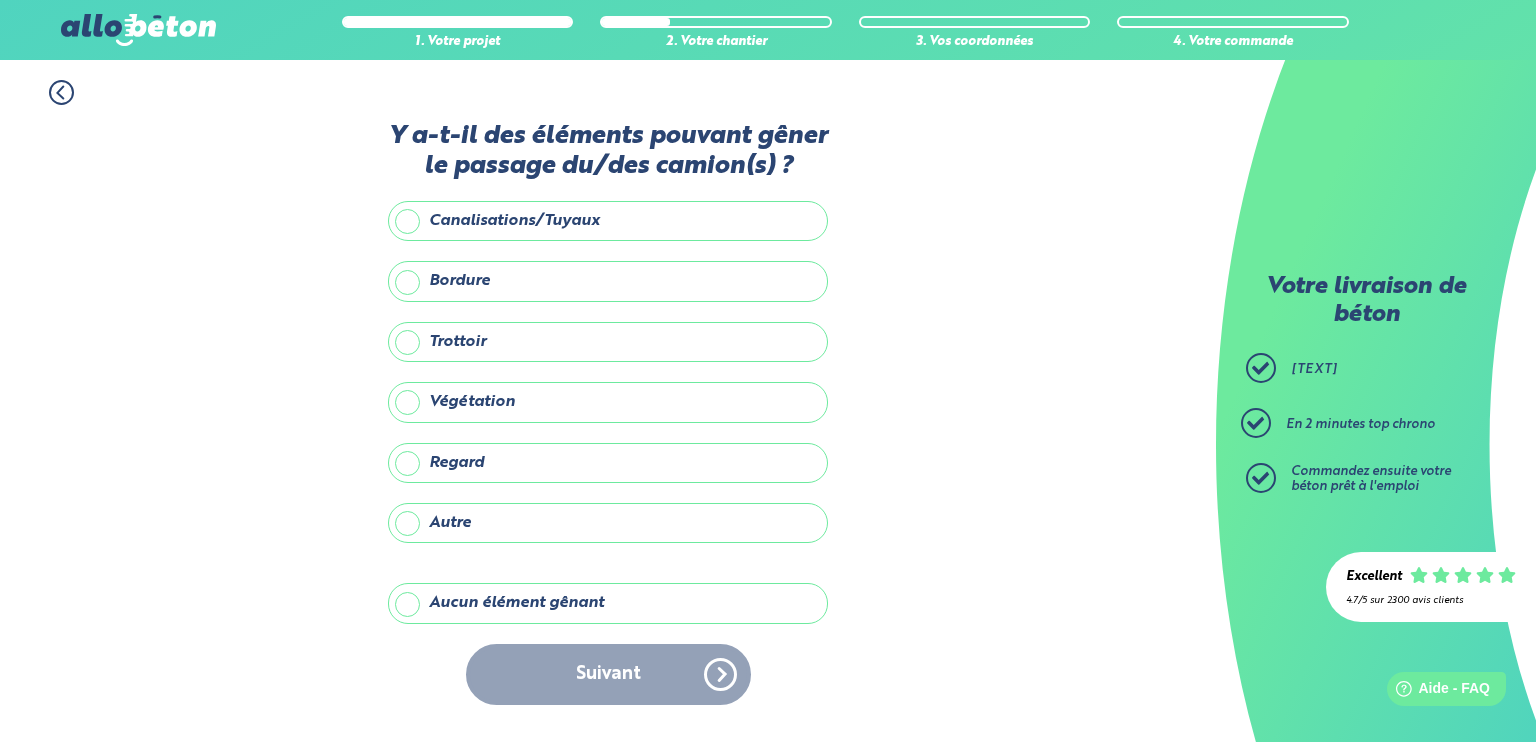 click on "Aucun élément gênant" at bounding box center [608, 603] 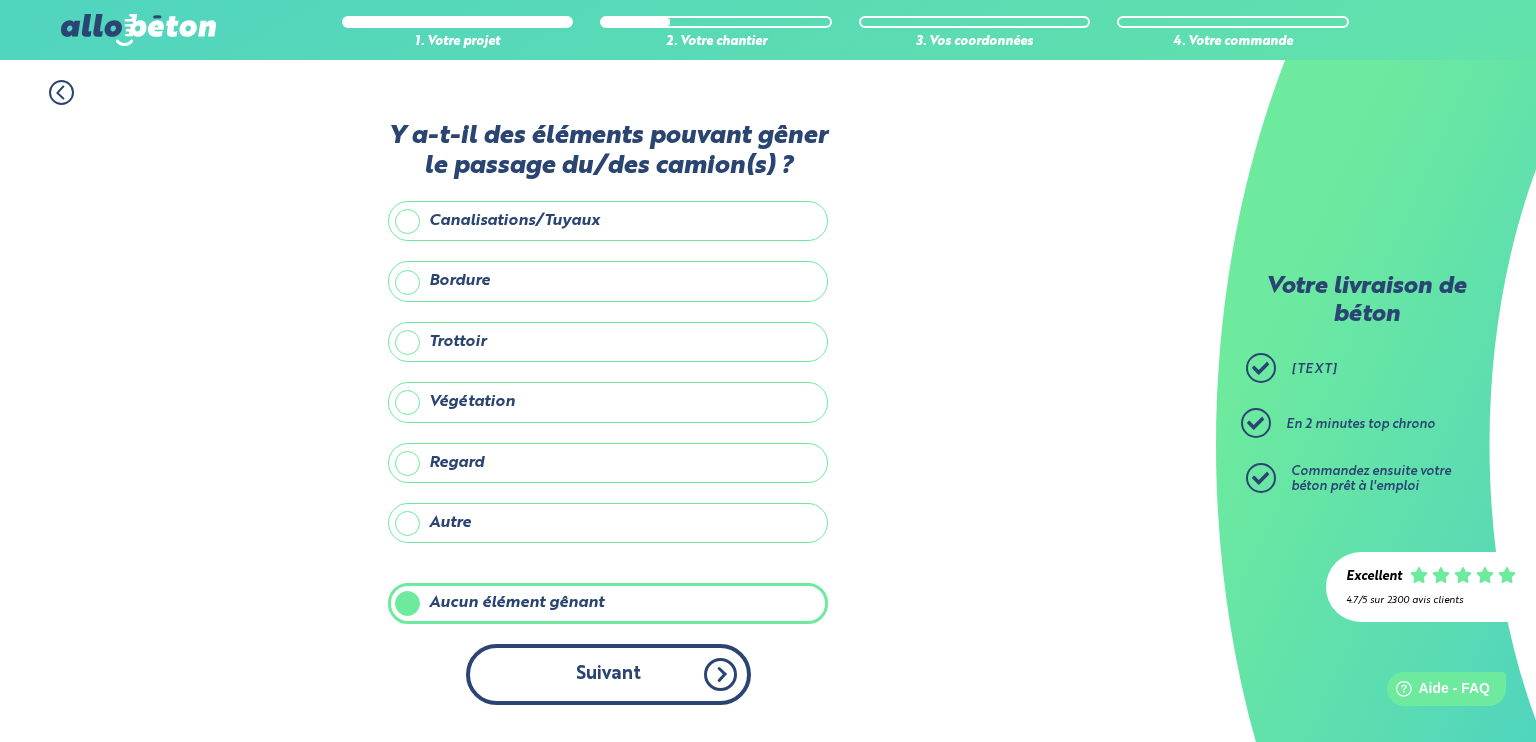 click on "Suivant" at bounding box center (608, 674) 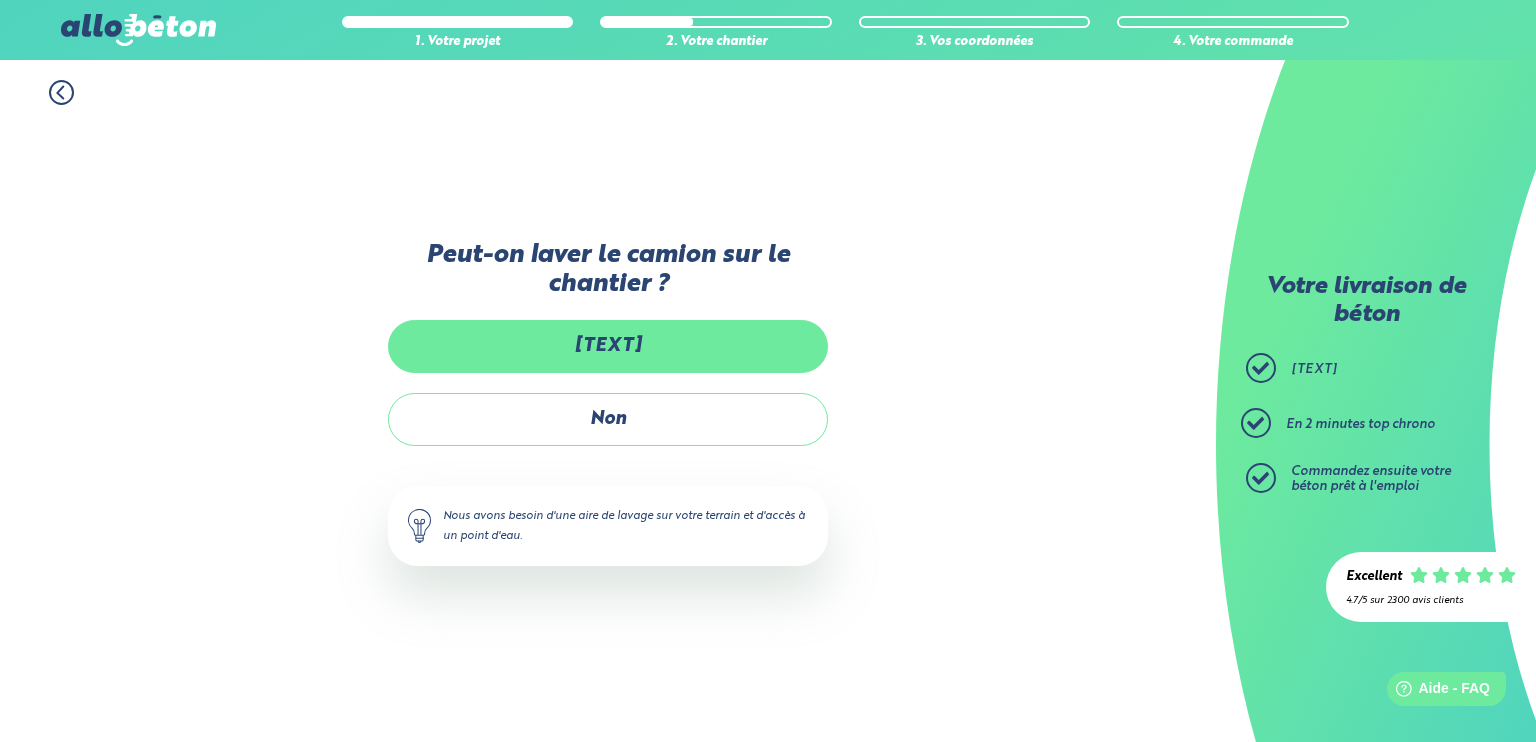 click on "[TEXT]" at bounding box center [608, 346] 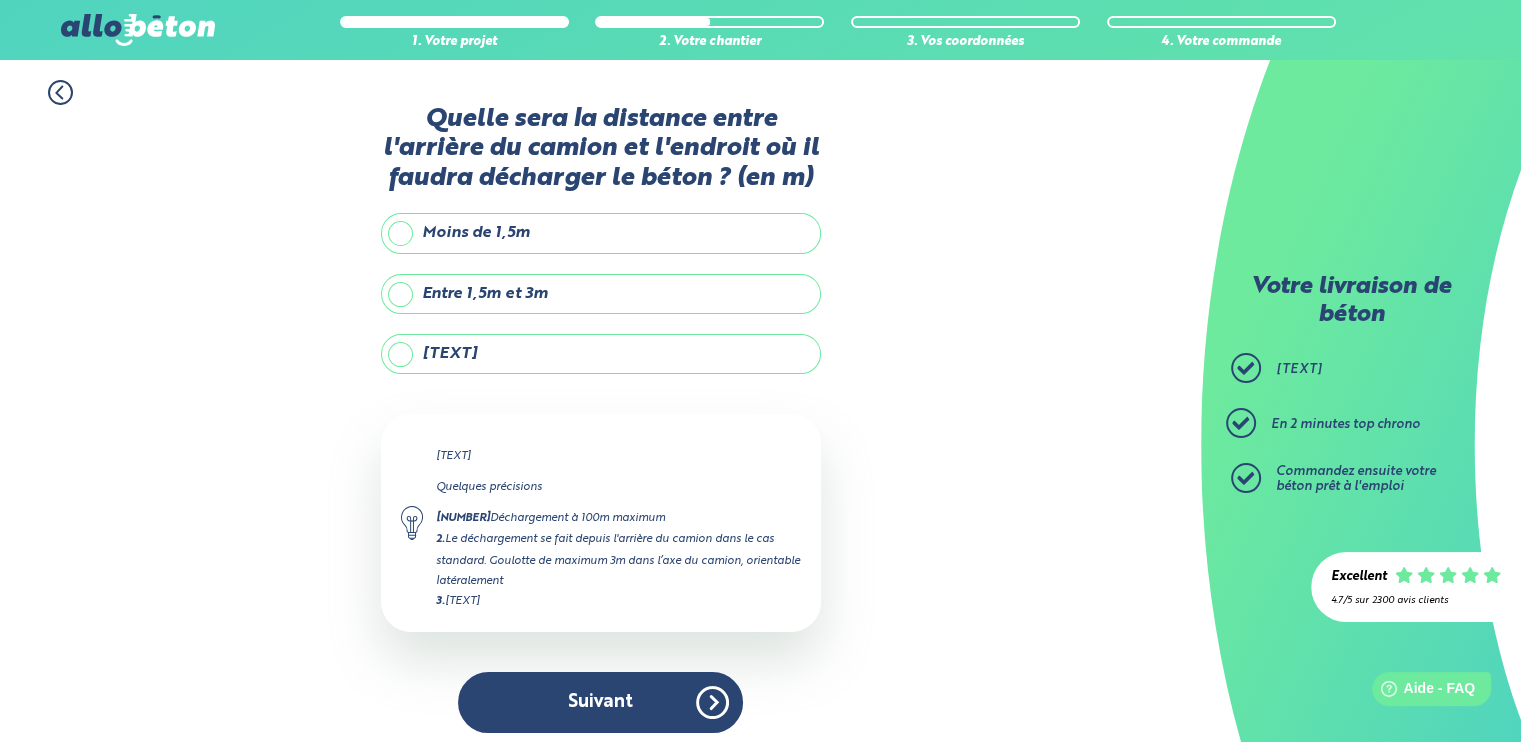 click on "[TEXT]" at bounding box center [601, 354] 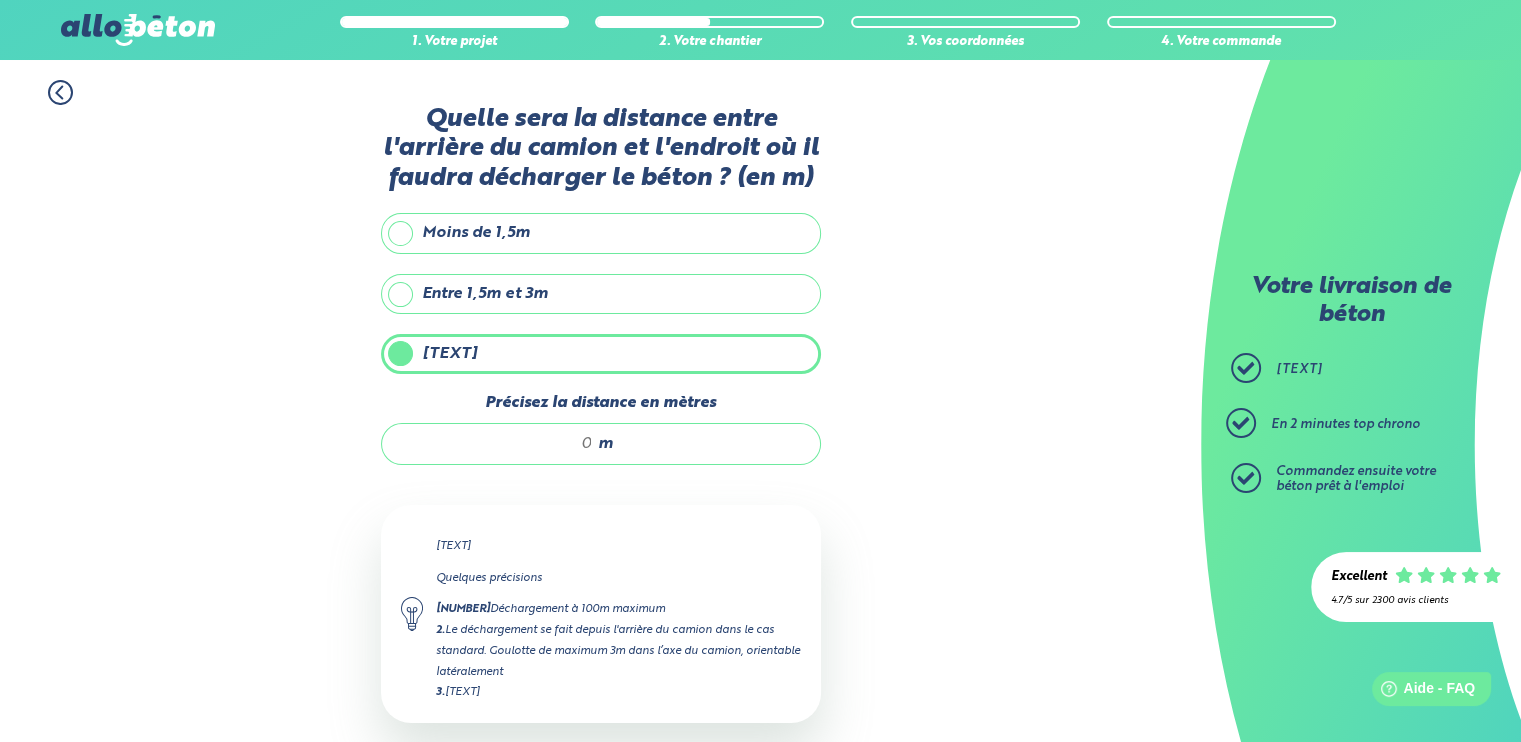 click on "m" at bounding box center (601, 444) 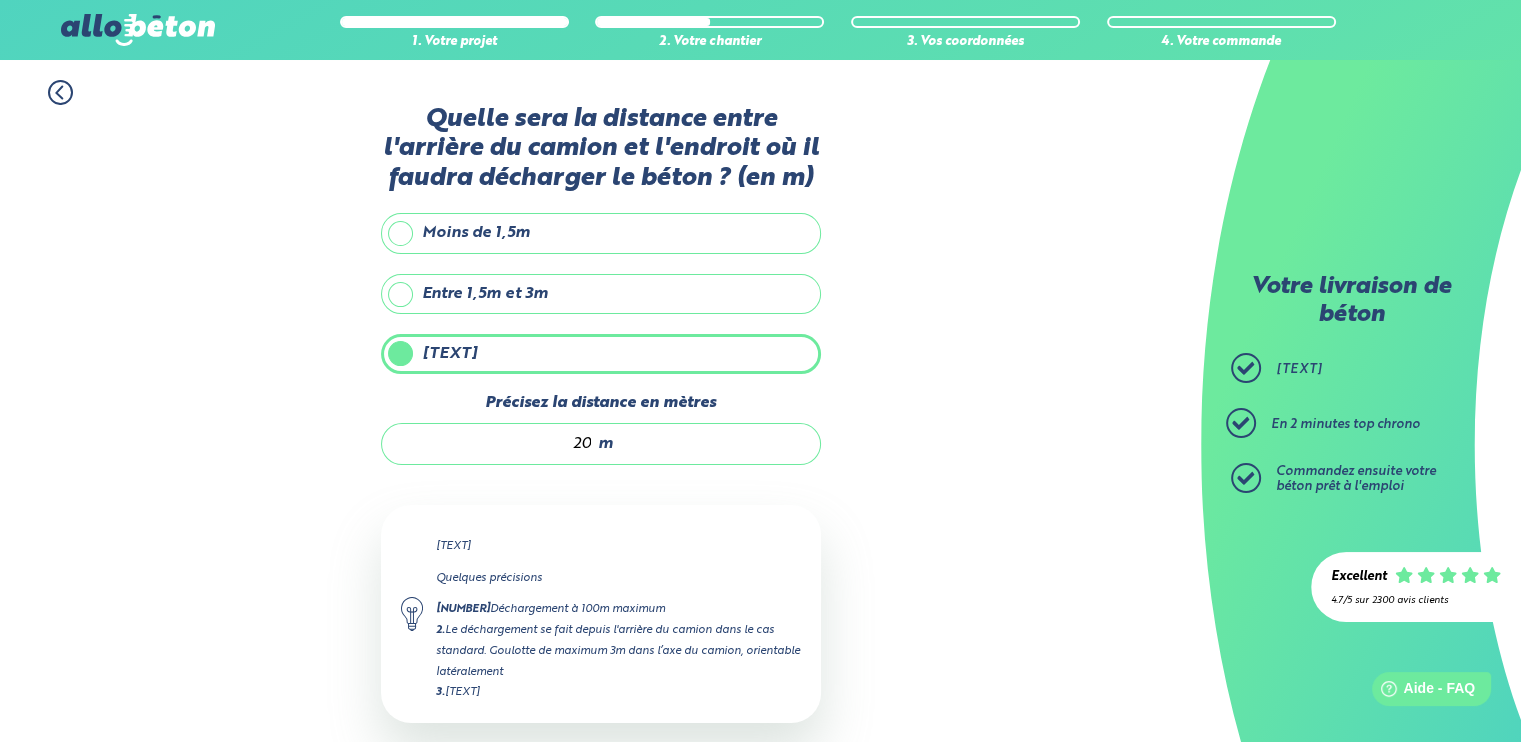 scroll, scrollTop: 156, scrollLeft: 0, axis: vertical 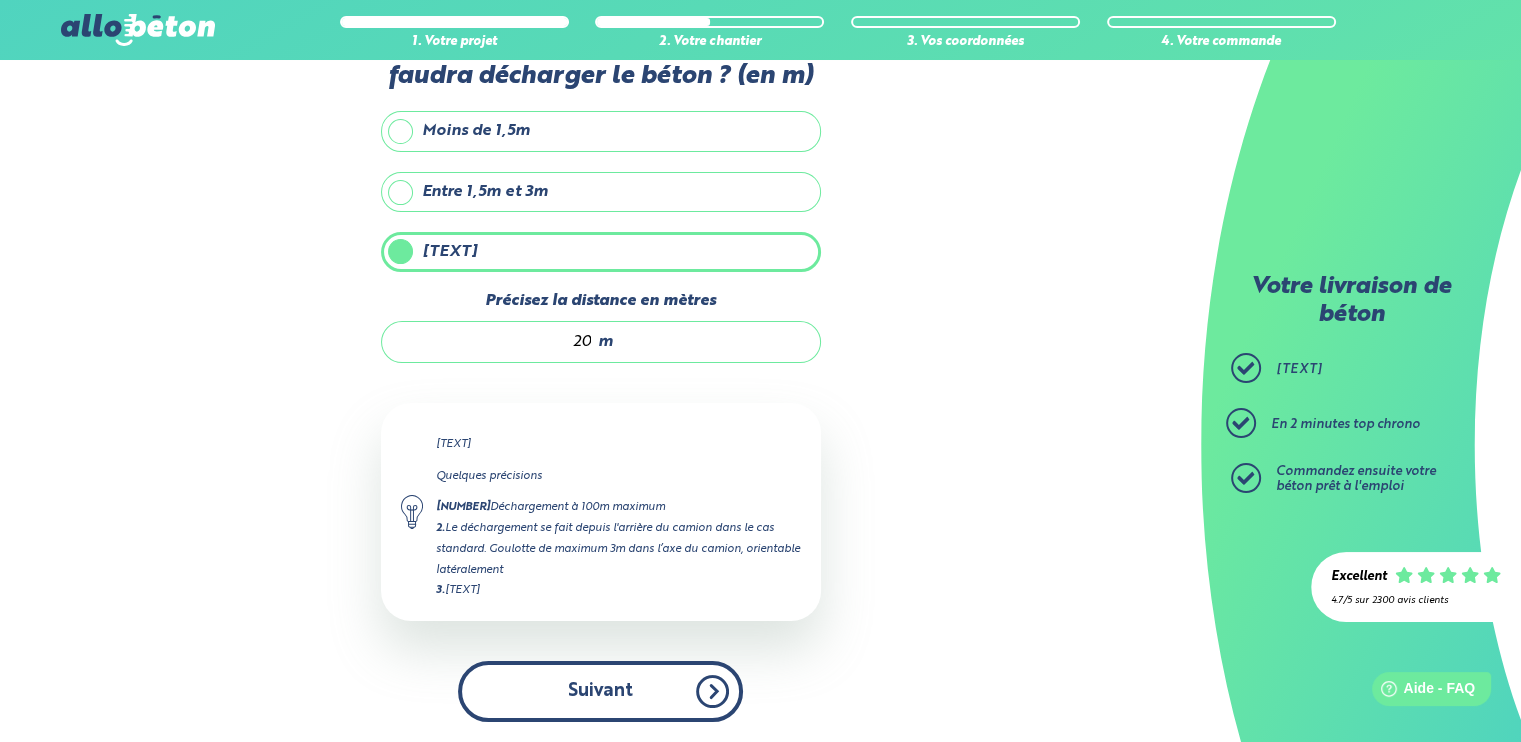 type on "20" 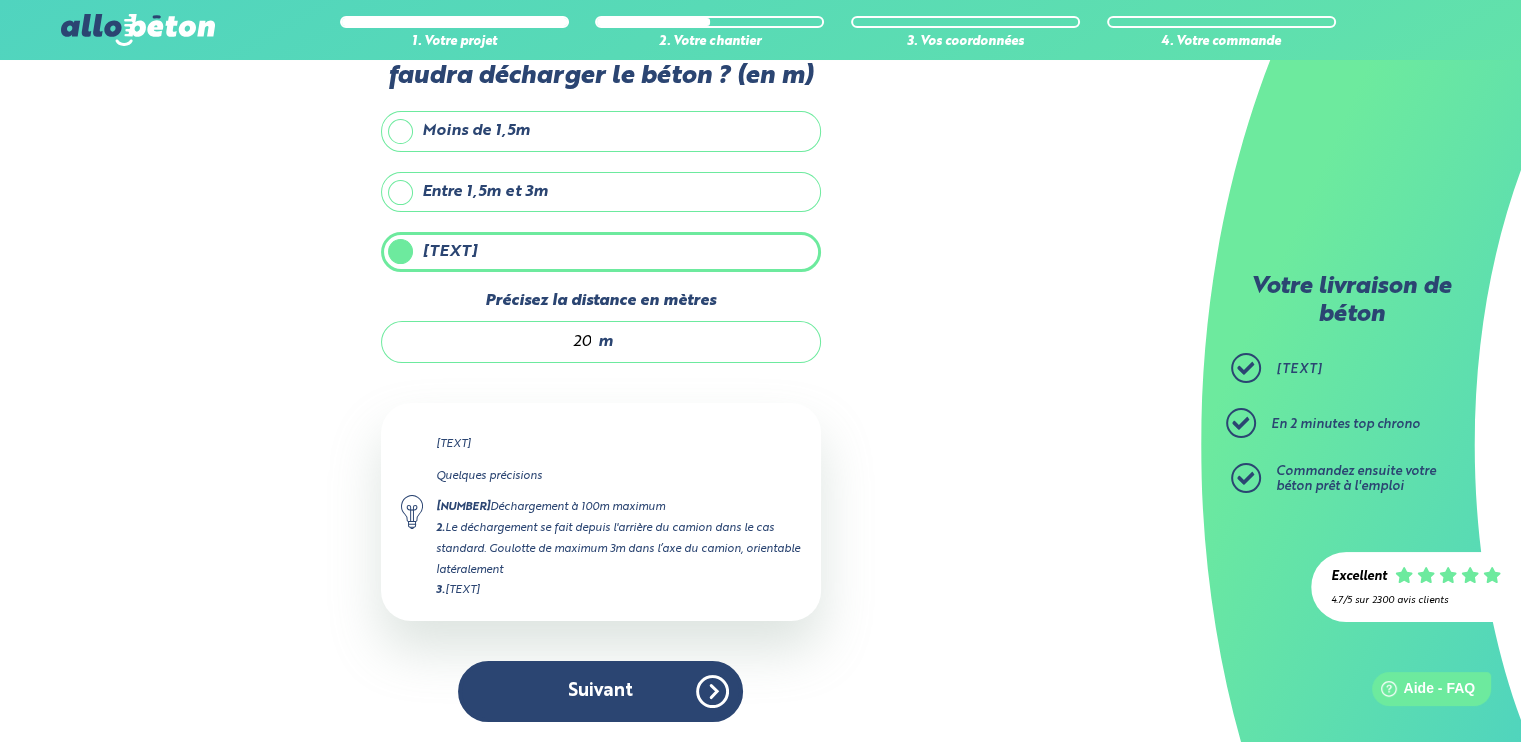 click on "20 m" at bounding box center [601, 342] 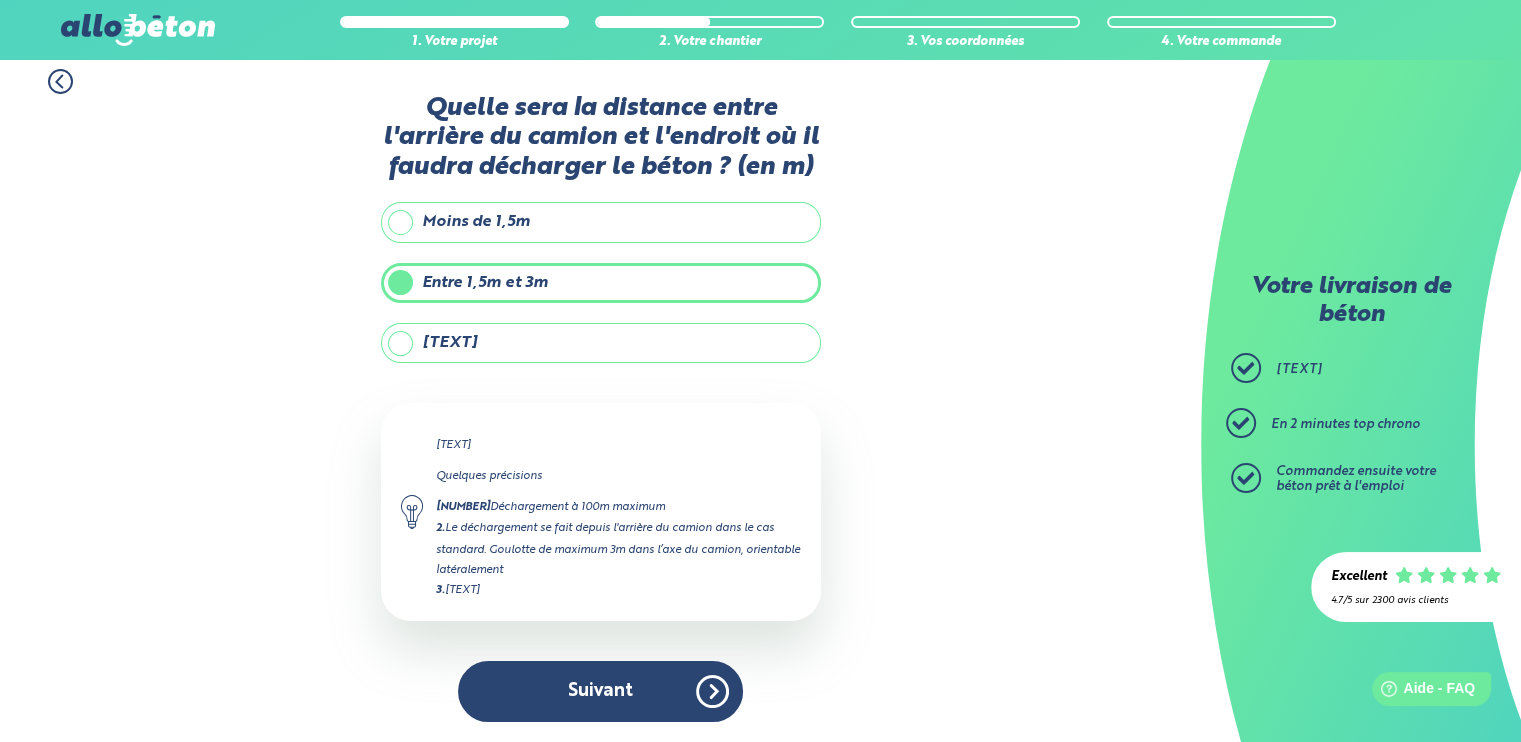 click on "[TEXT]" at bounding box center (601, 343) 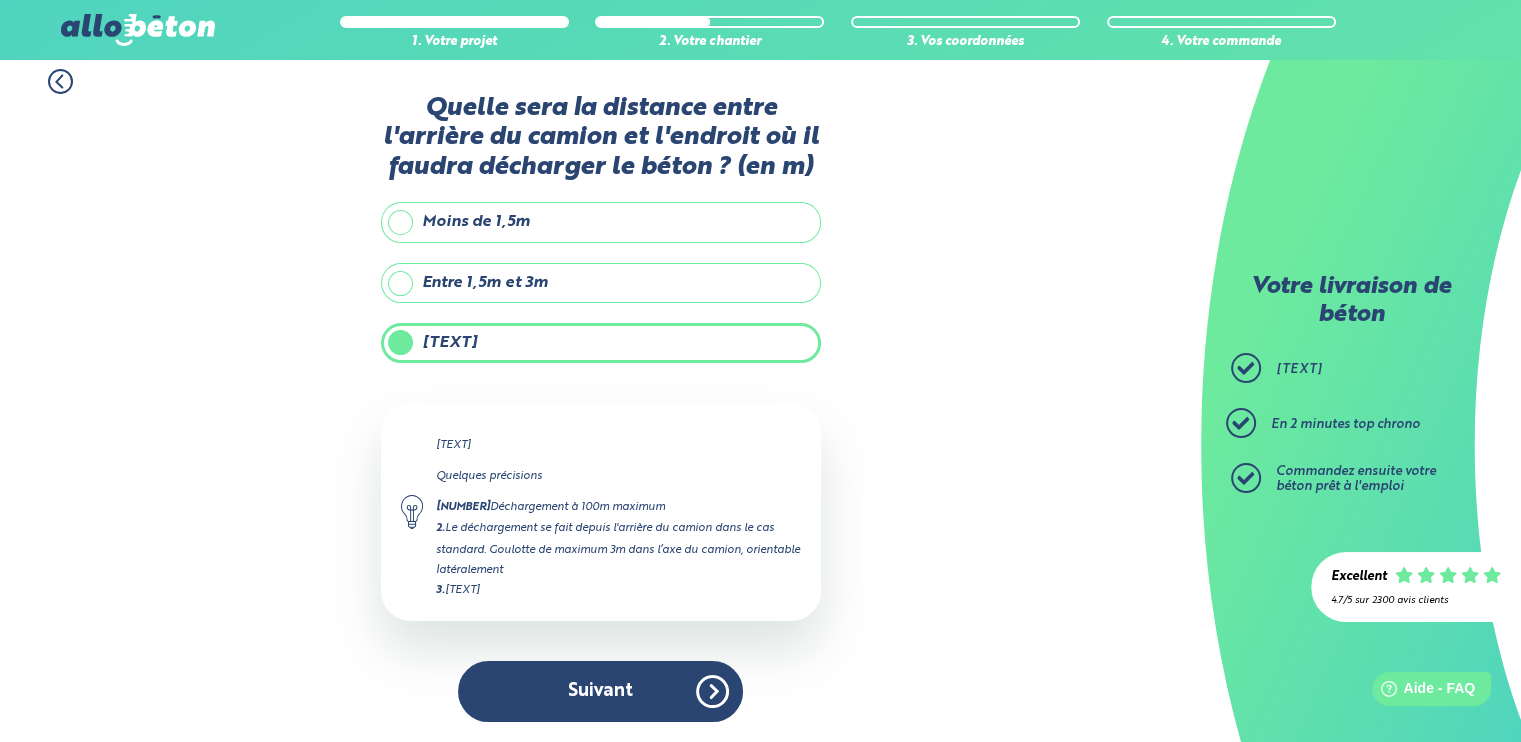 scroll, scrollTop: 156, scrollLeft: 0, axis: vertical 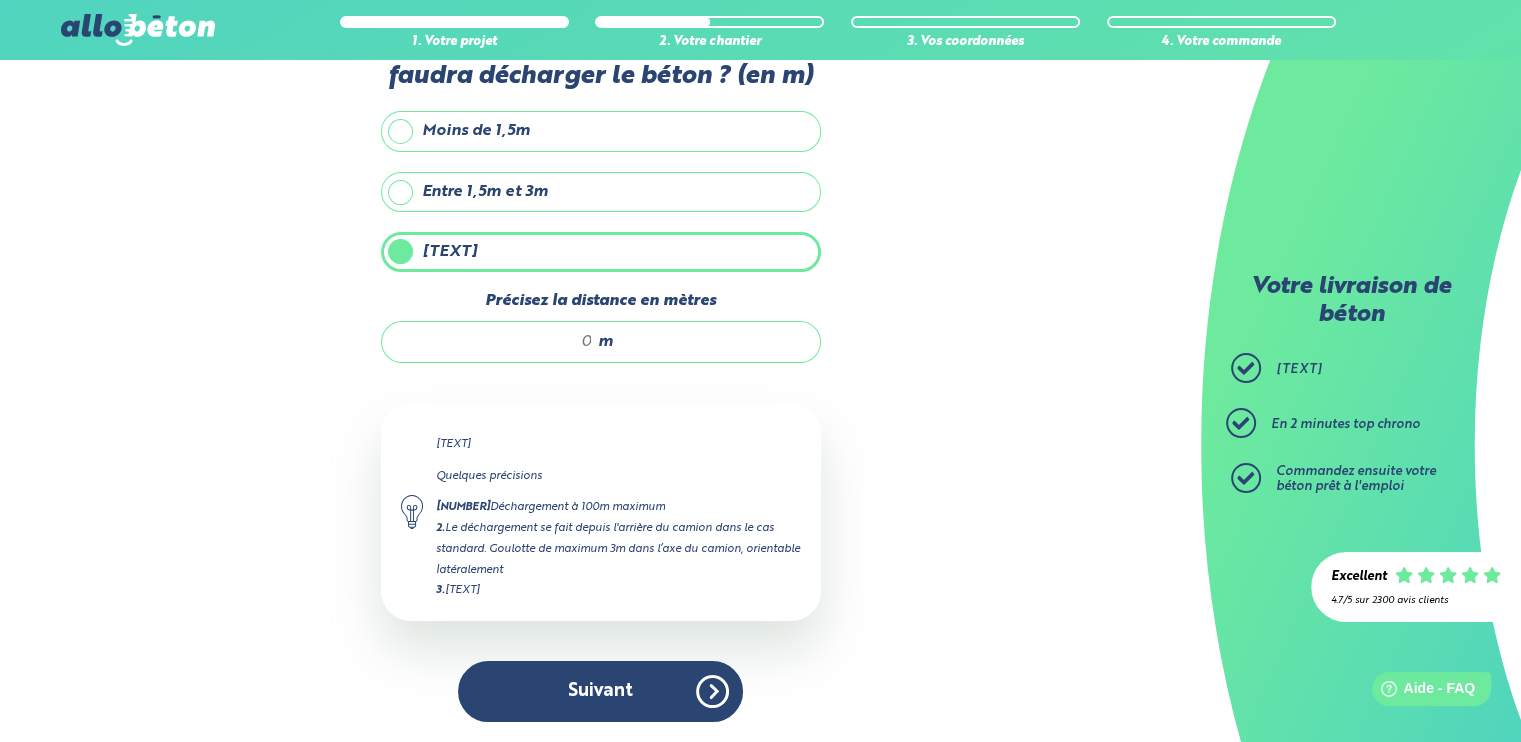 click on "m" at bounding box center [605, 342] 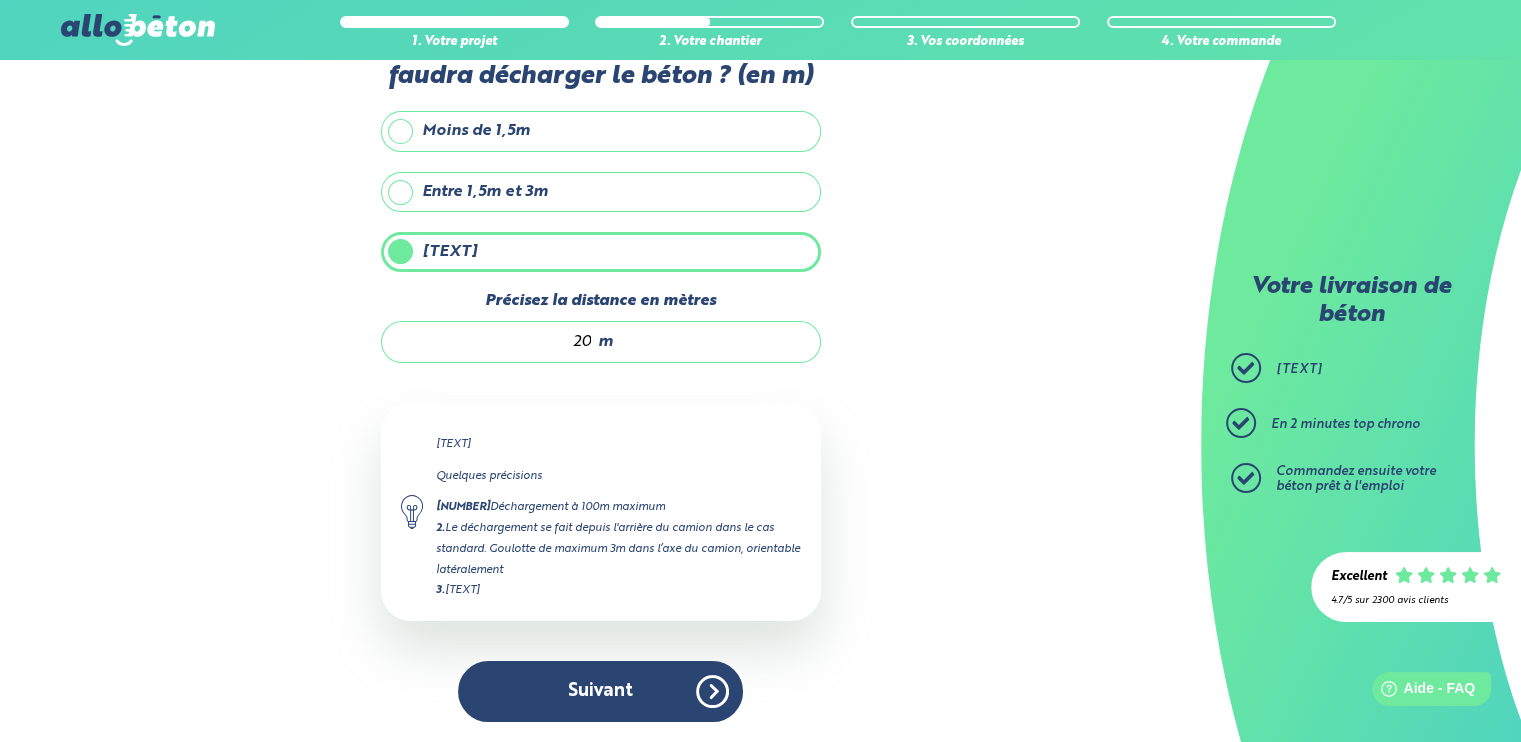 type on "20" 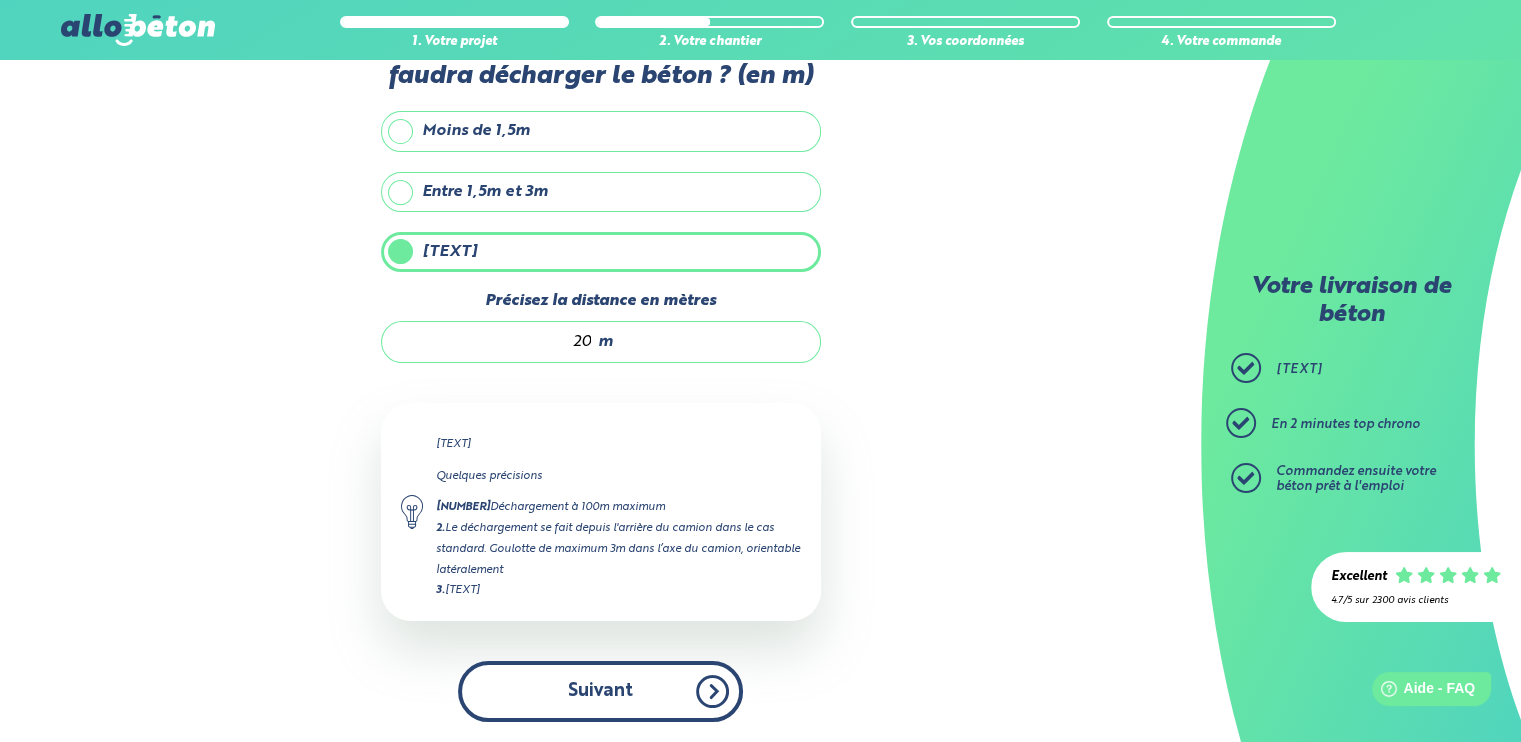 click on "Suivant" at bounding box center [600, 691] 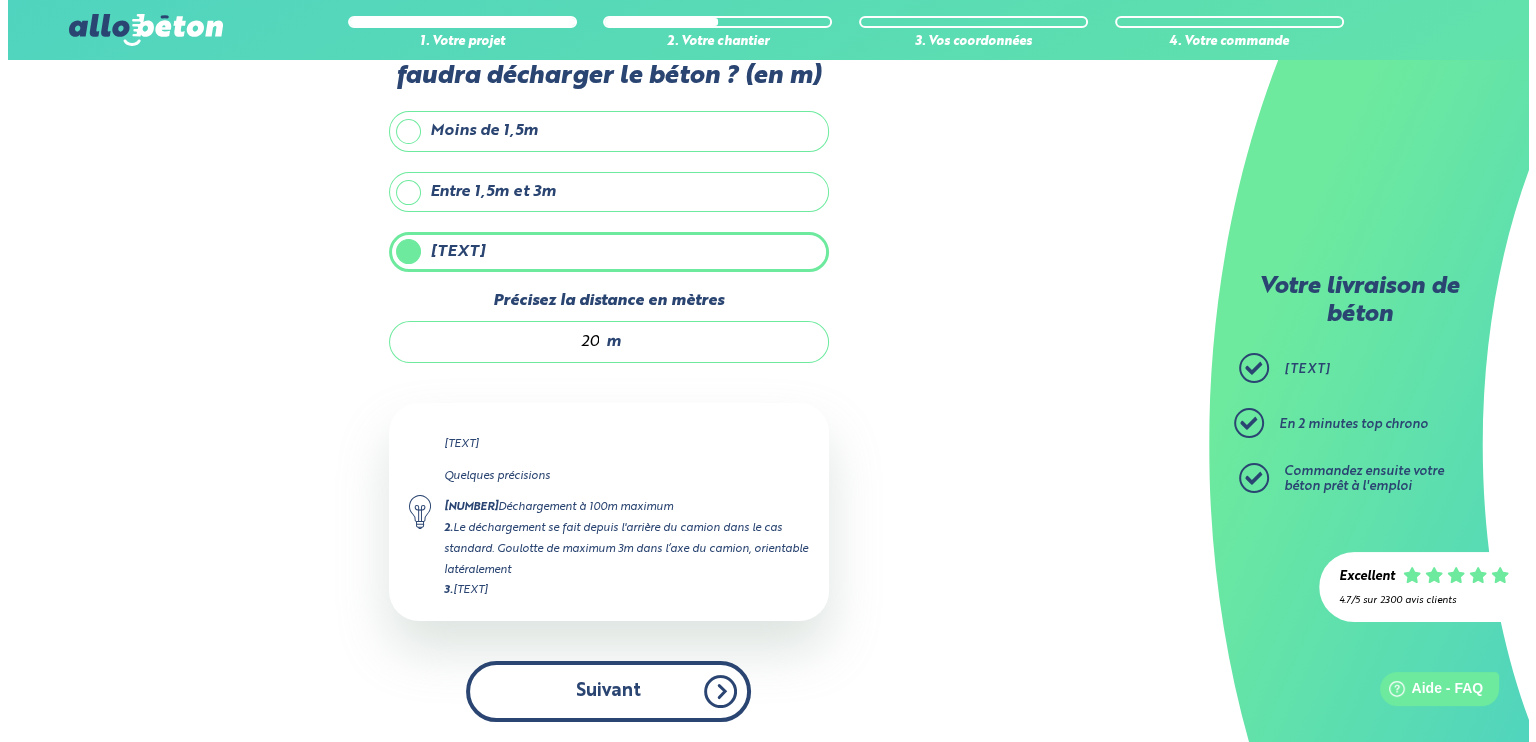 scroll, scrollTop: 0, scrollLeft: 0, axis: both 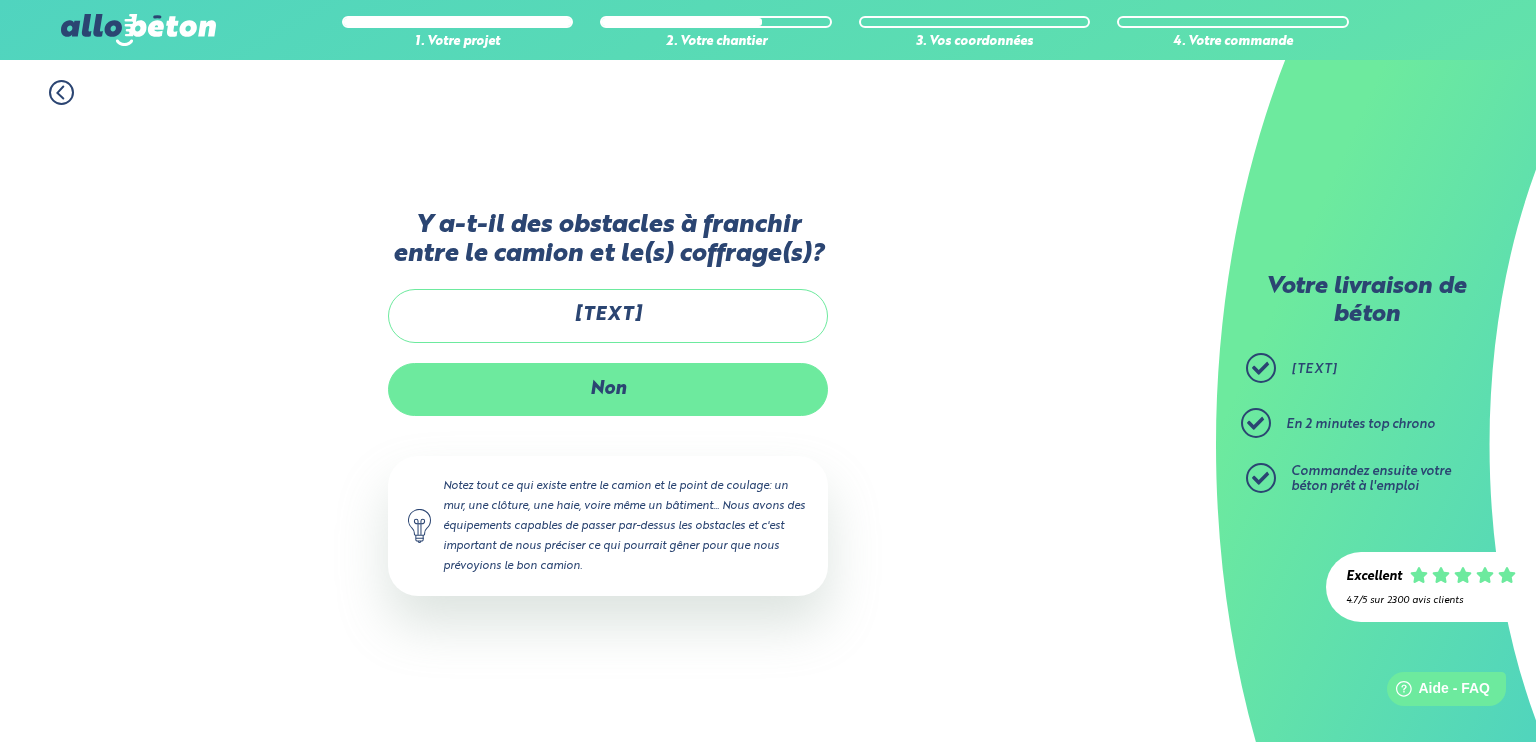 click on "Non" at bounding box center [608, 389] 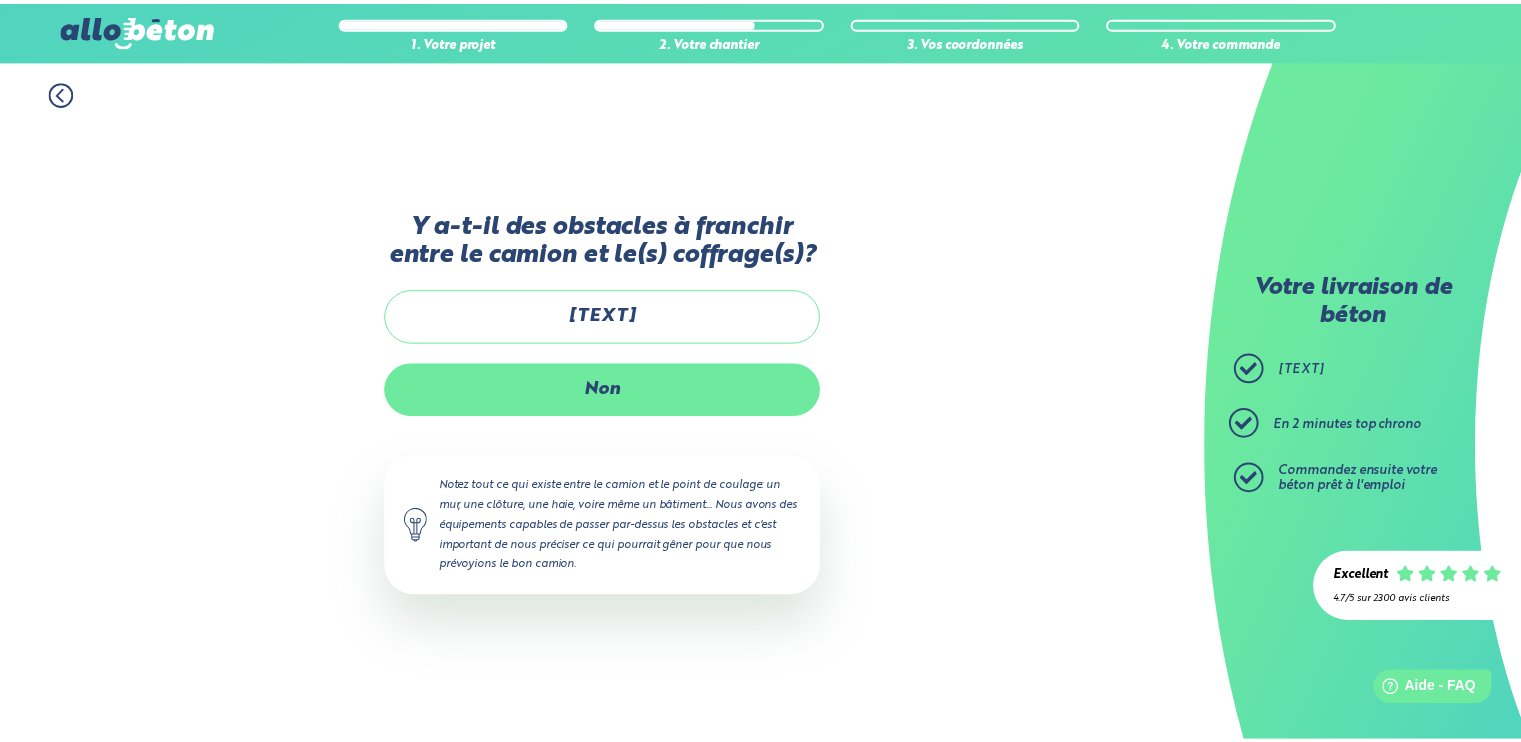 scroll, scrollTop: 181, scrollLeft: 0, axis: vertical 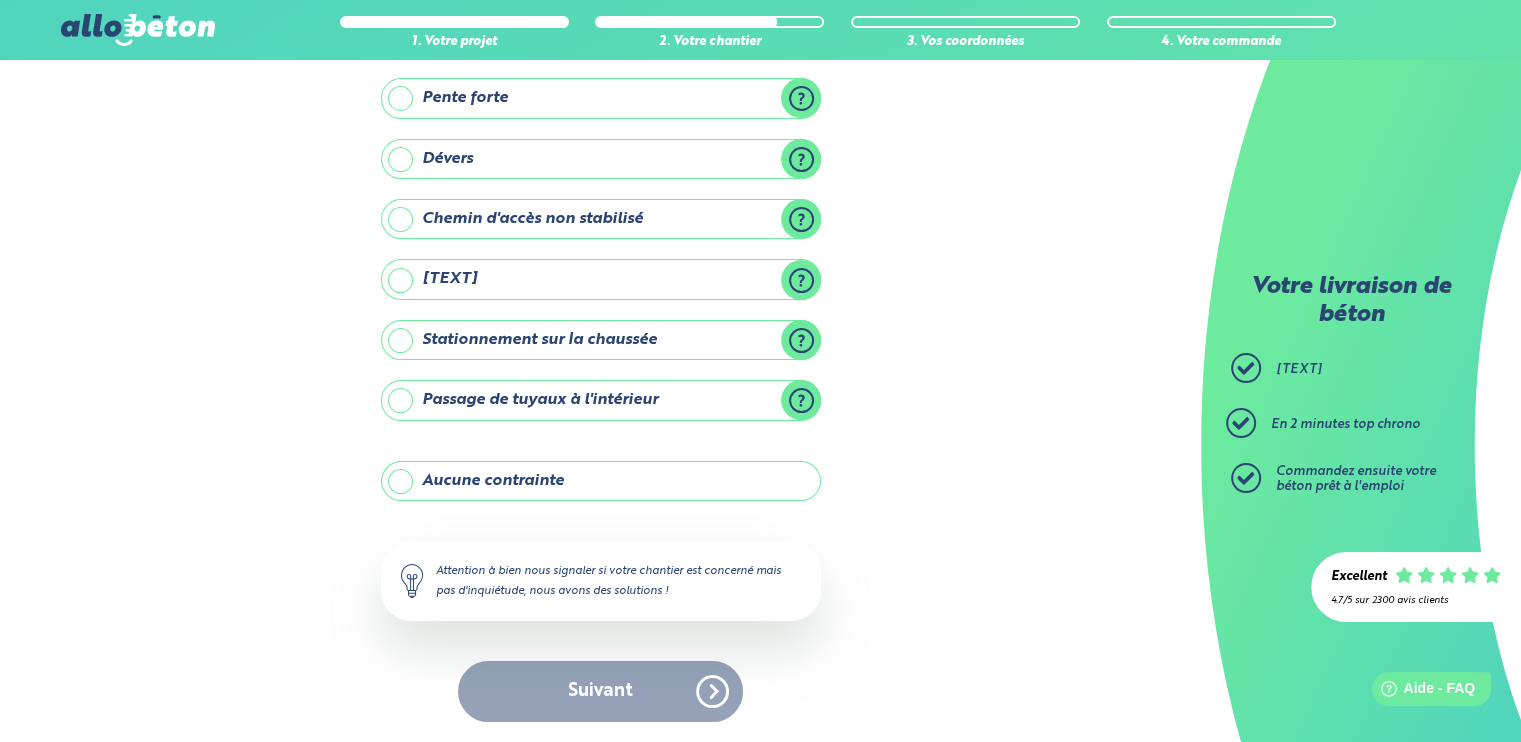 click on "Aucune contrainte" at bounding box center (601, 481) 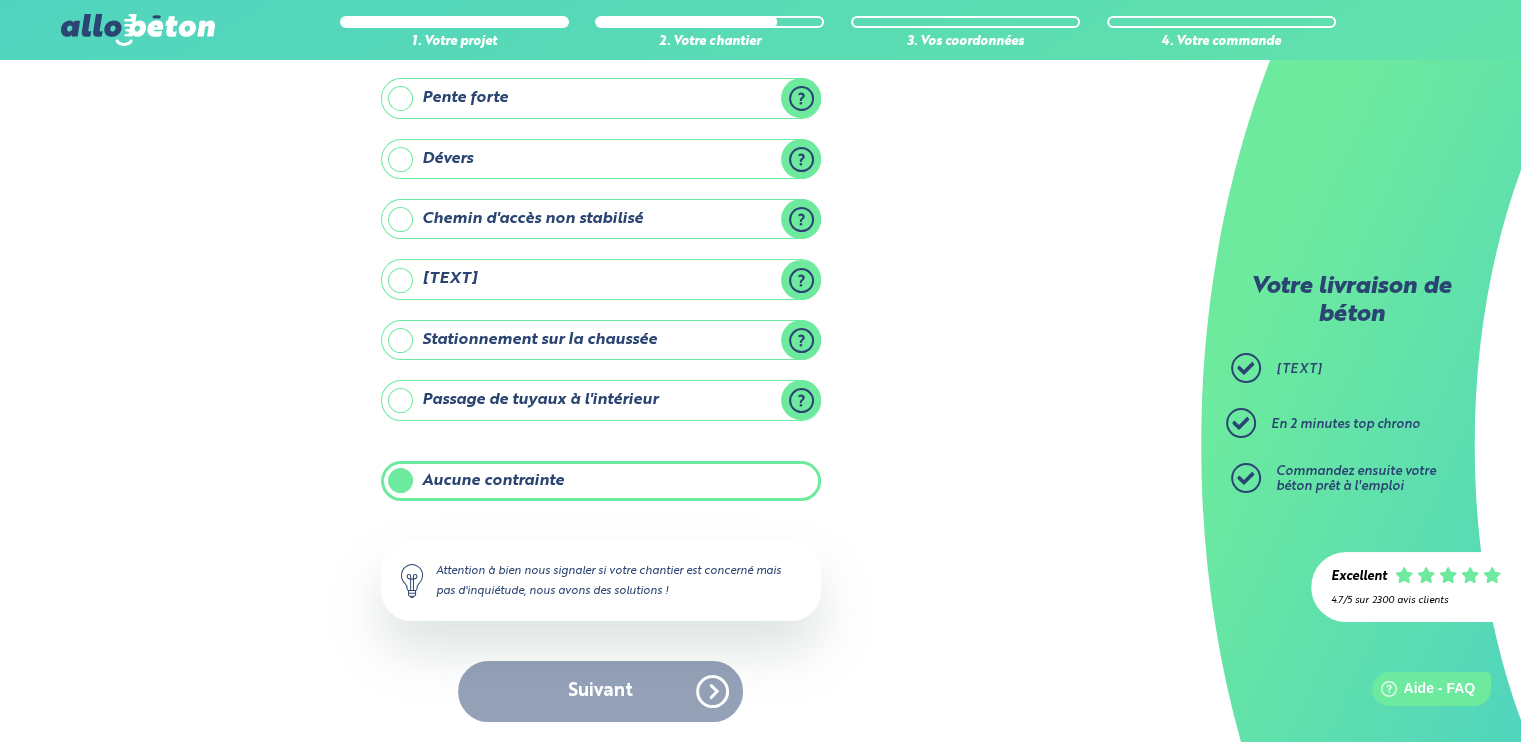scroll, scrollTop: 180, scrollLeft: 0, axis: vertical 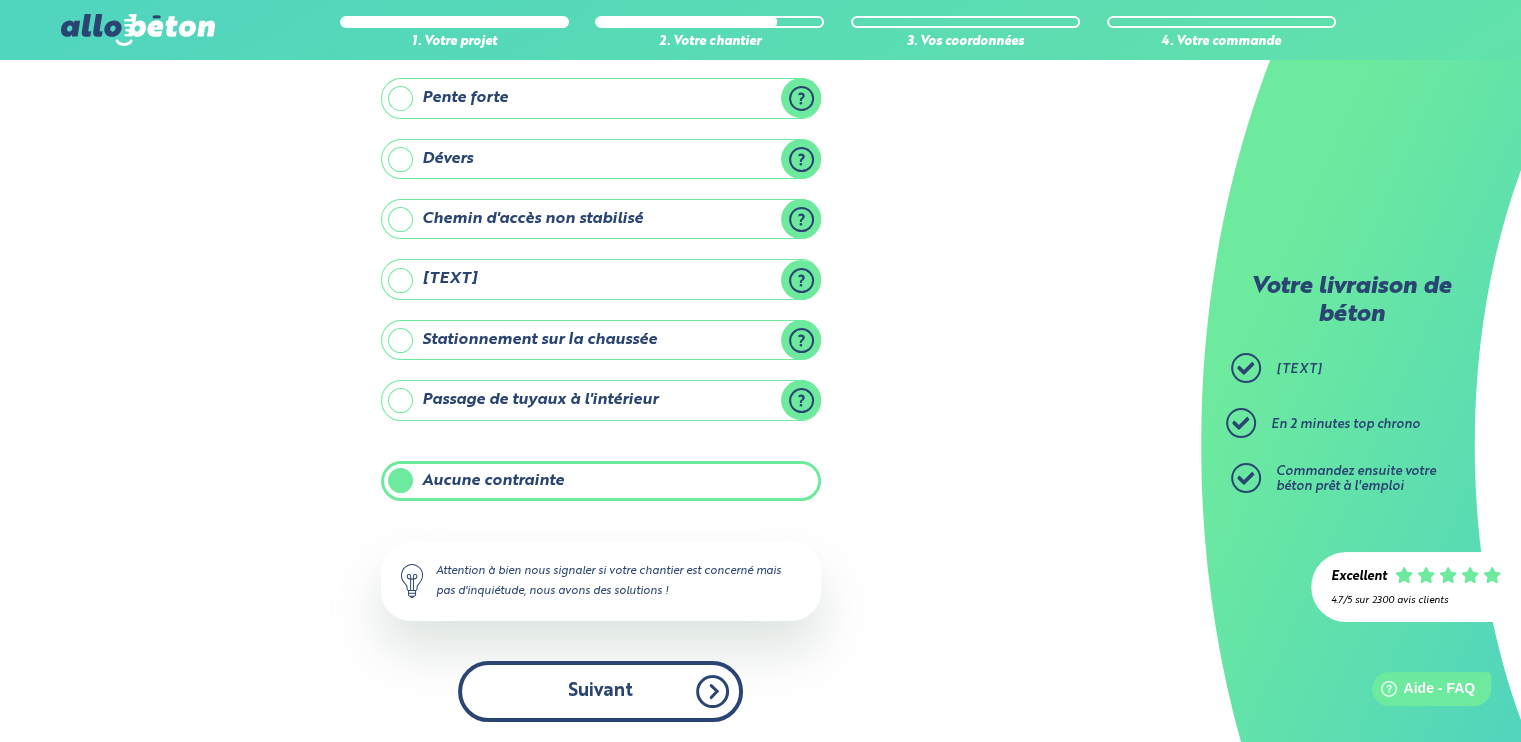 click on "Suivant" at bounding box center (600, 691) 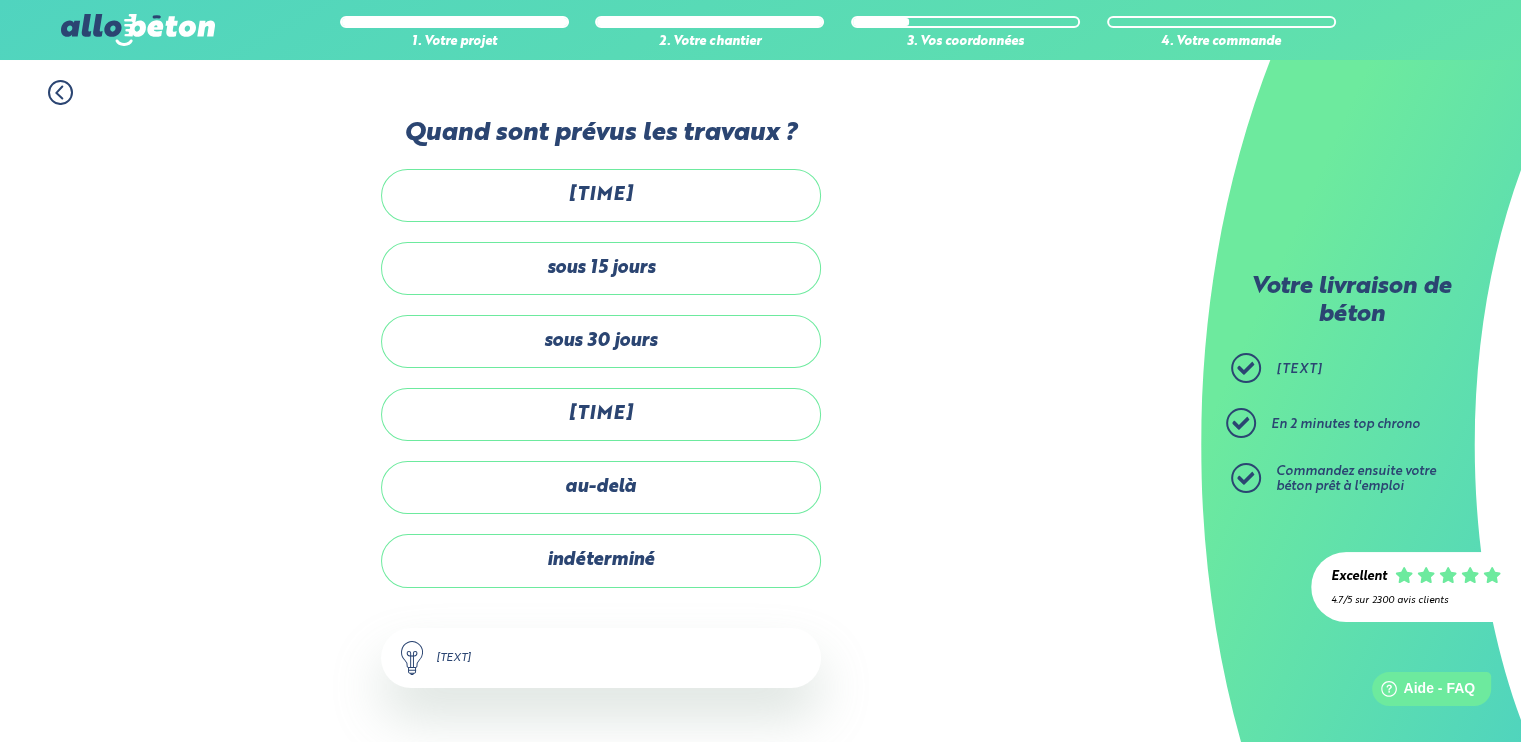 scroll, scrollTop: 8, scrollLeft: 0, axis: vertical 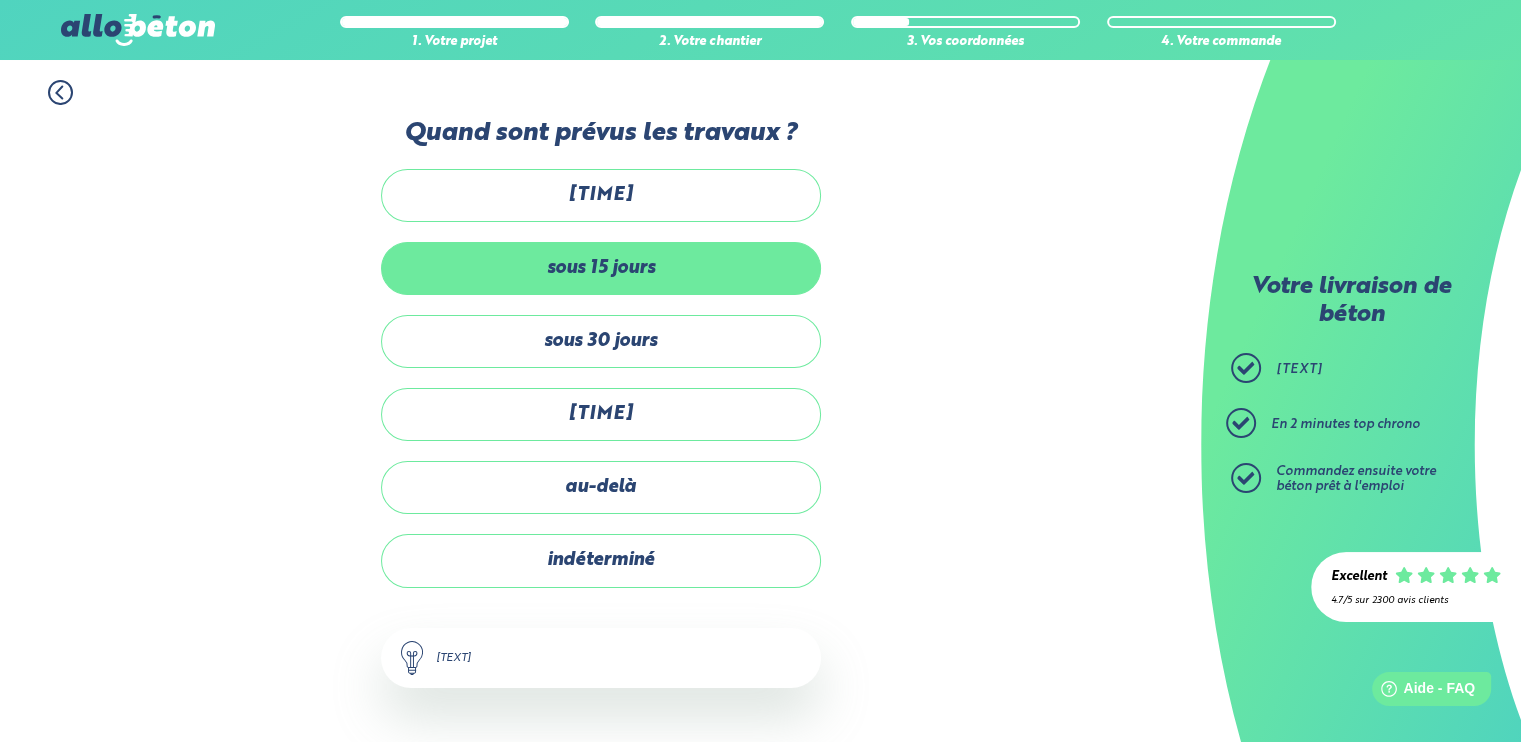 click on "sous 15 jours" at bounding box center [601, 268] 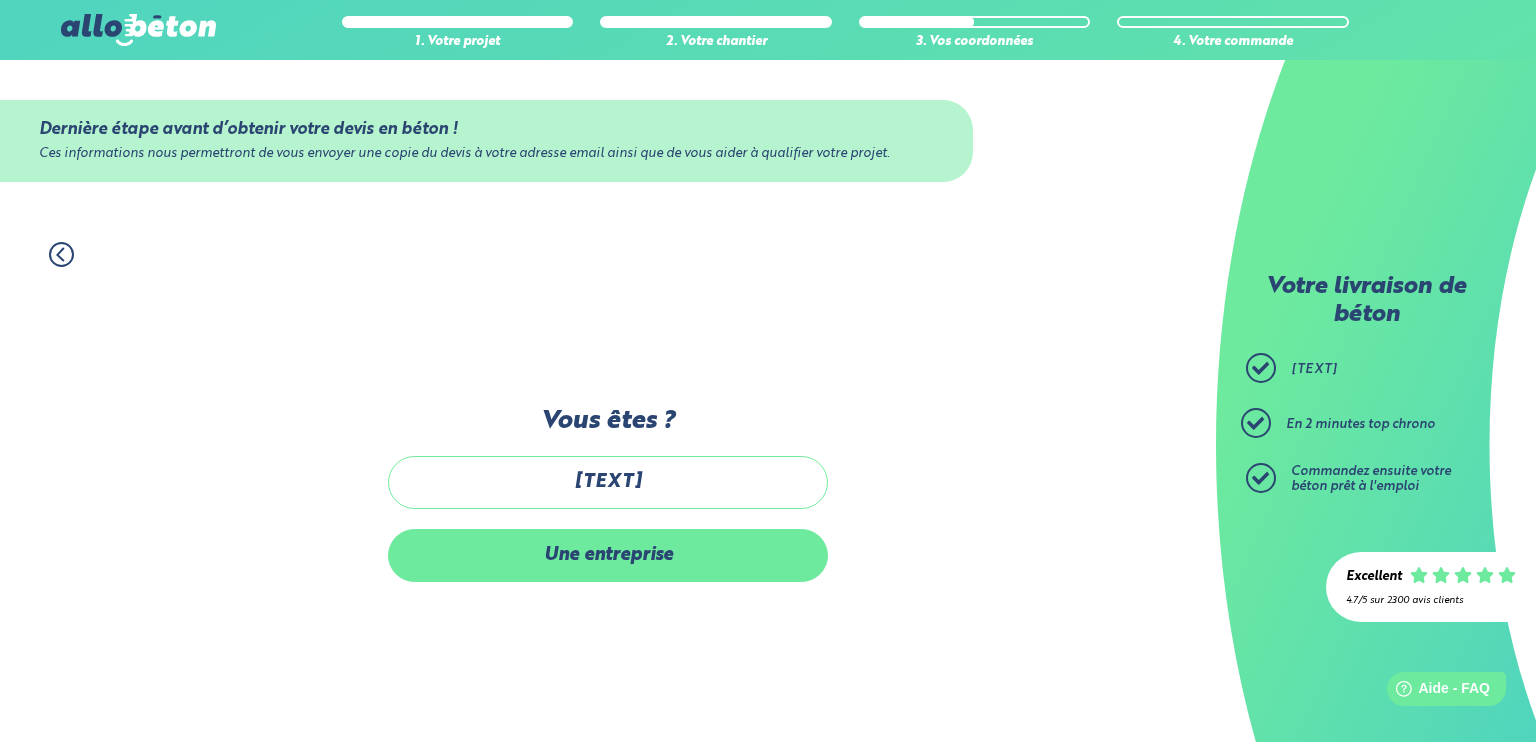 click on "Une entreprise" at bounding box center [608, 555] 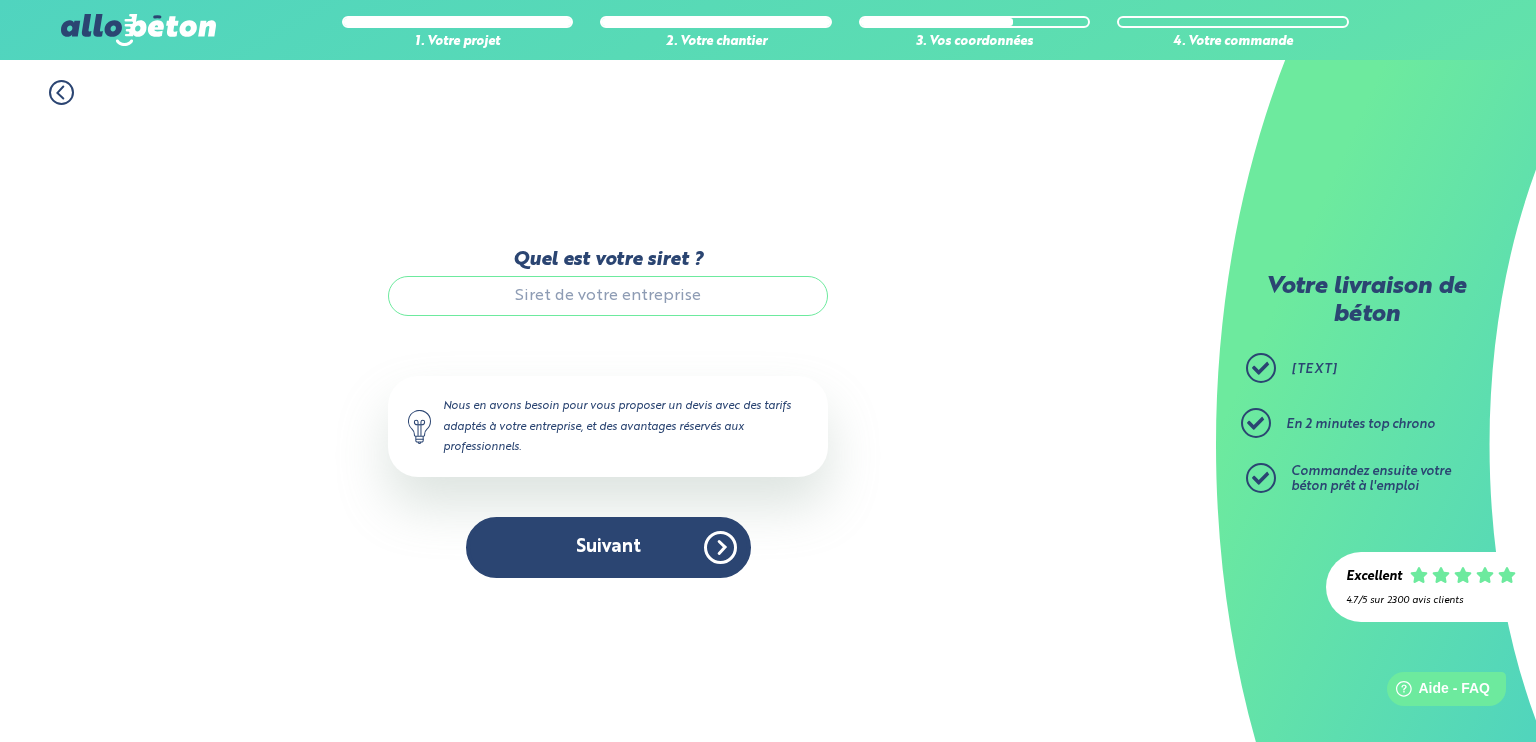 click on "Quel est votre siret ?" at bounding box center [608, 296] 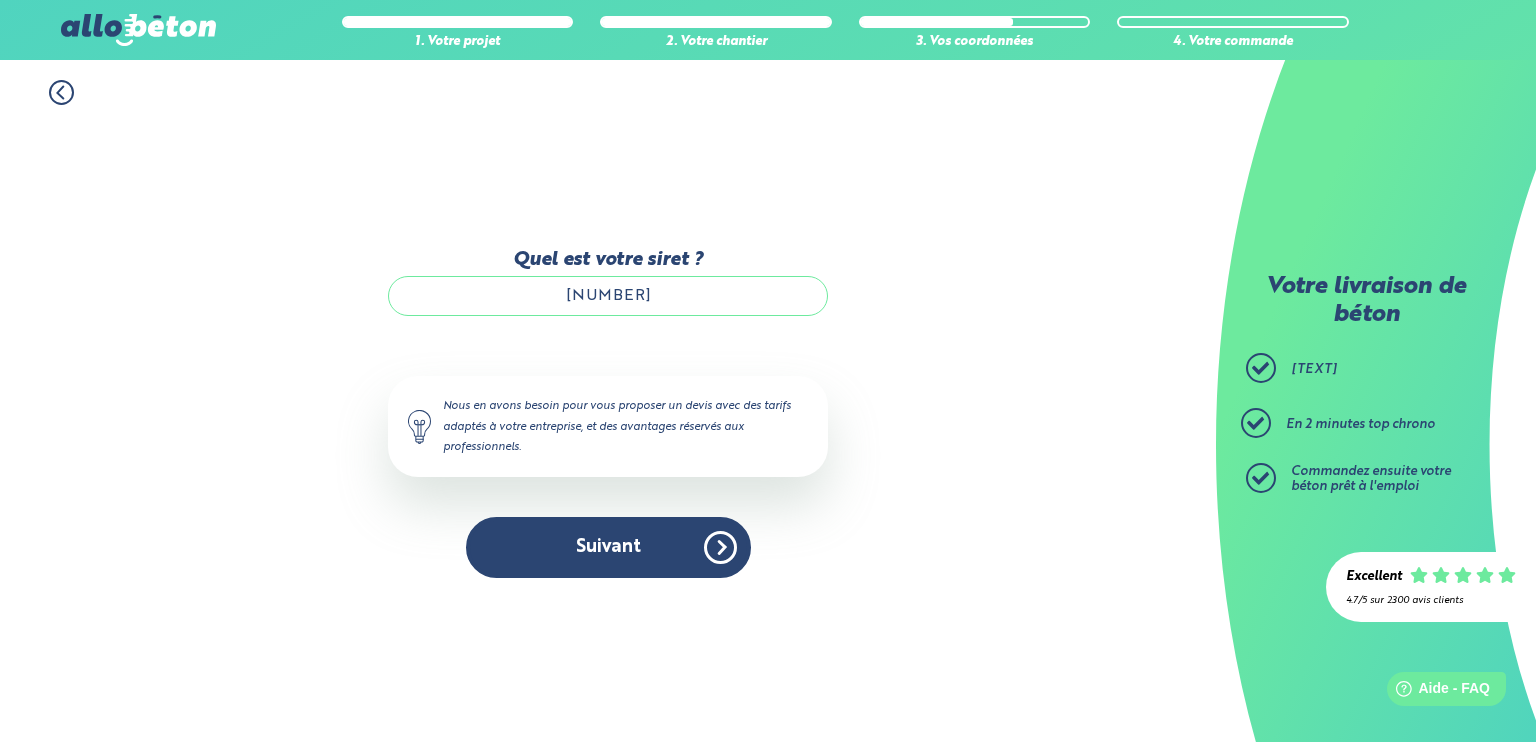 type on "[NUMBER]" 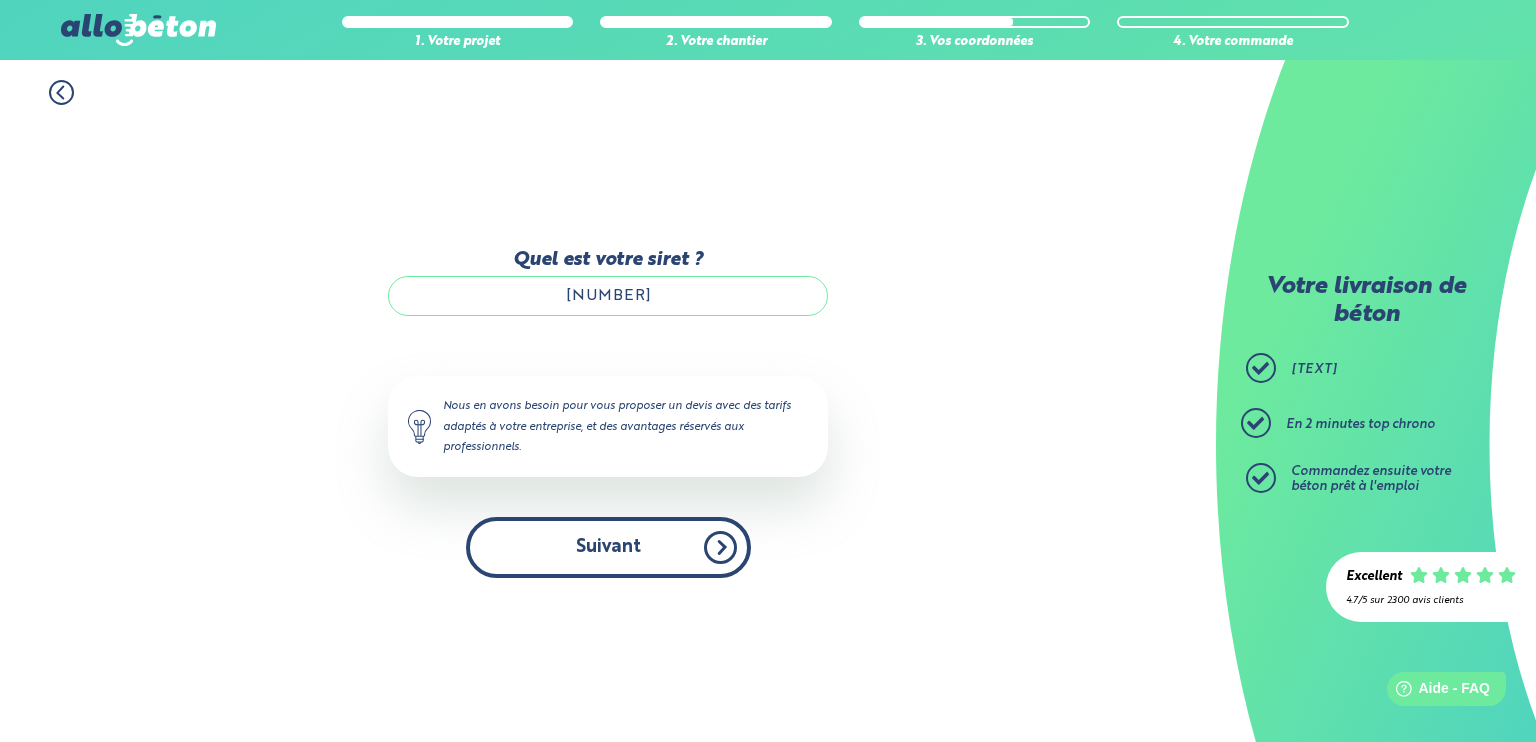 click on "Suivant" at bounding box center [608, 547] 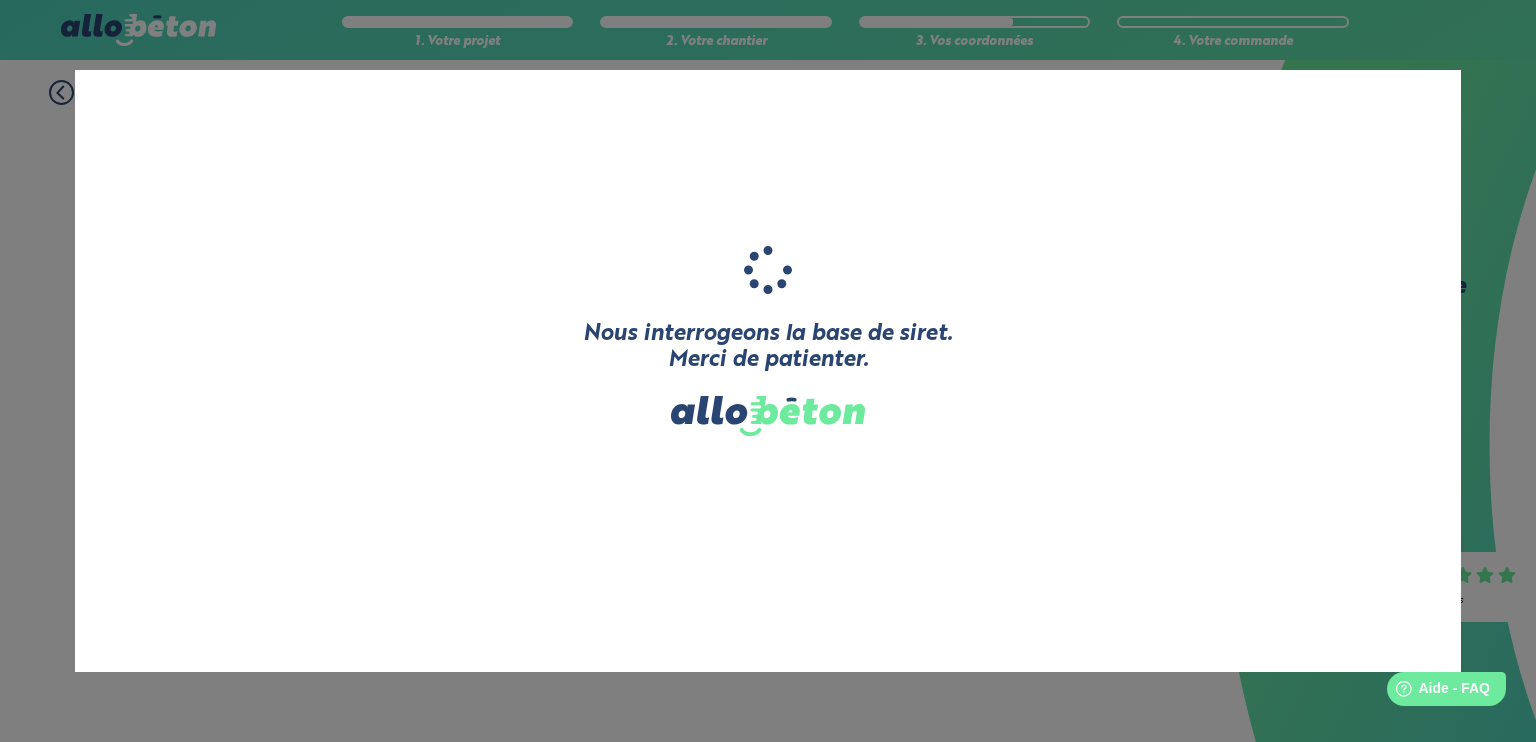 type on "ZEN IMMOBILIER" 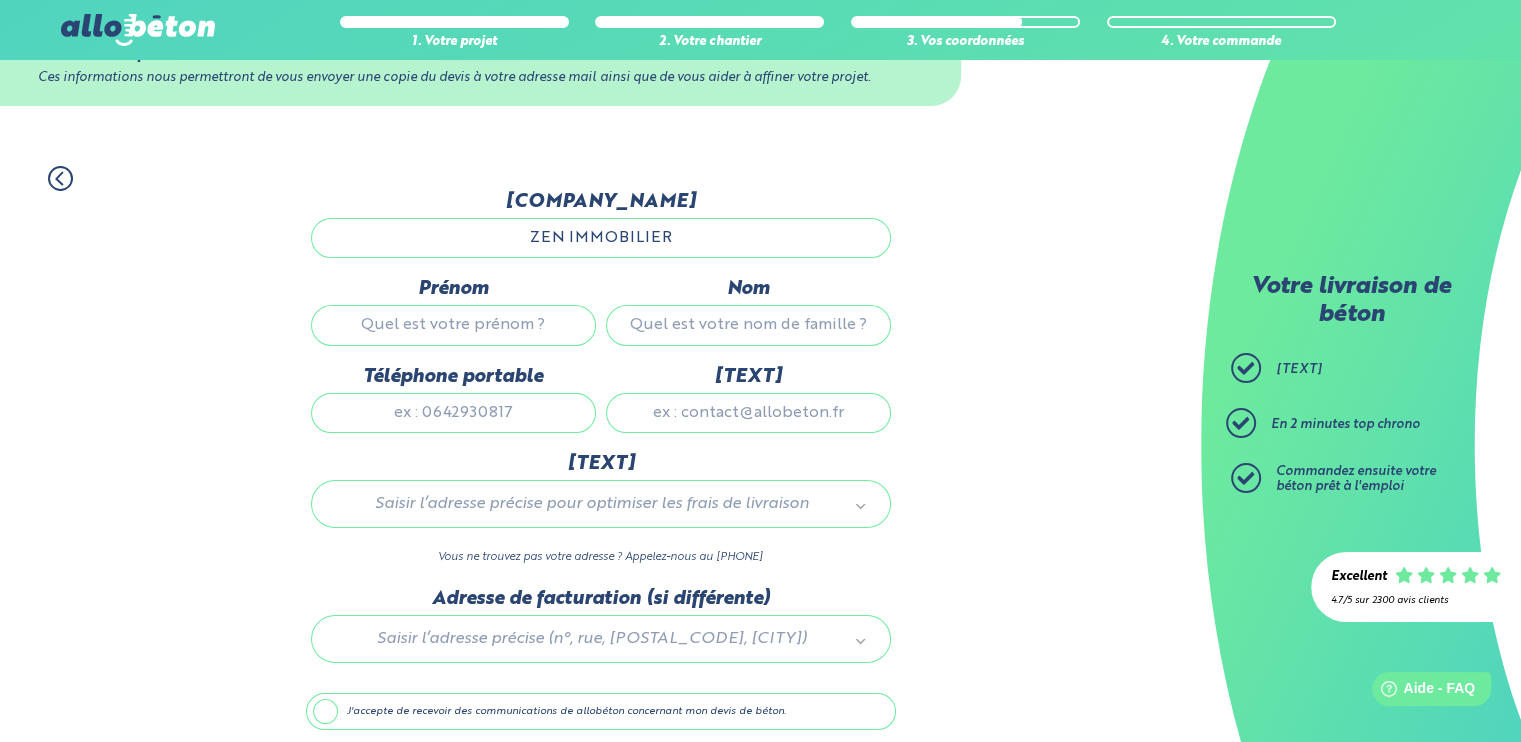 scroll, scrollTop: 96, scrollLeft: 0, axis: vertical 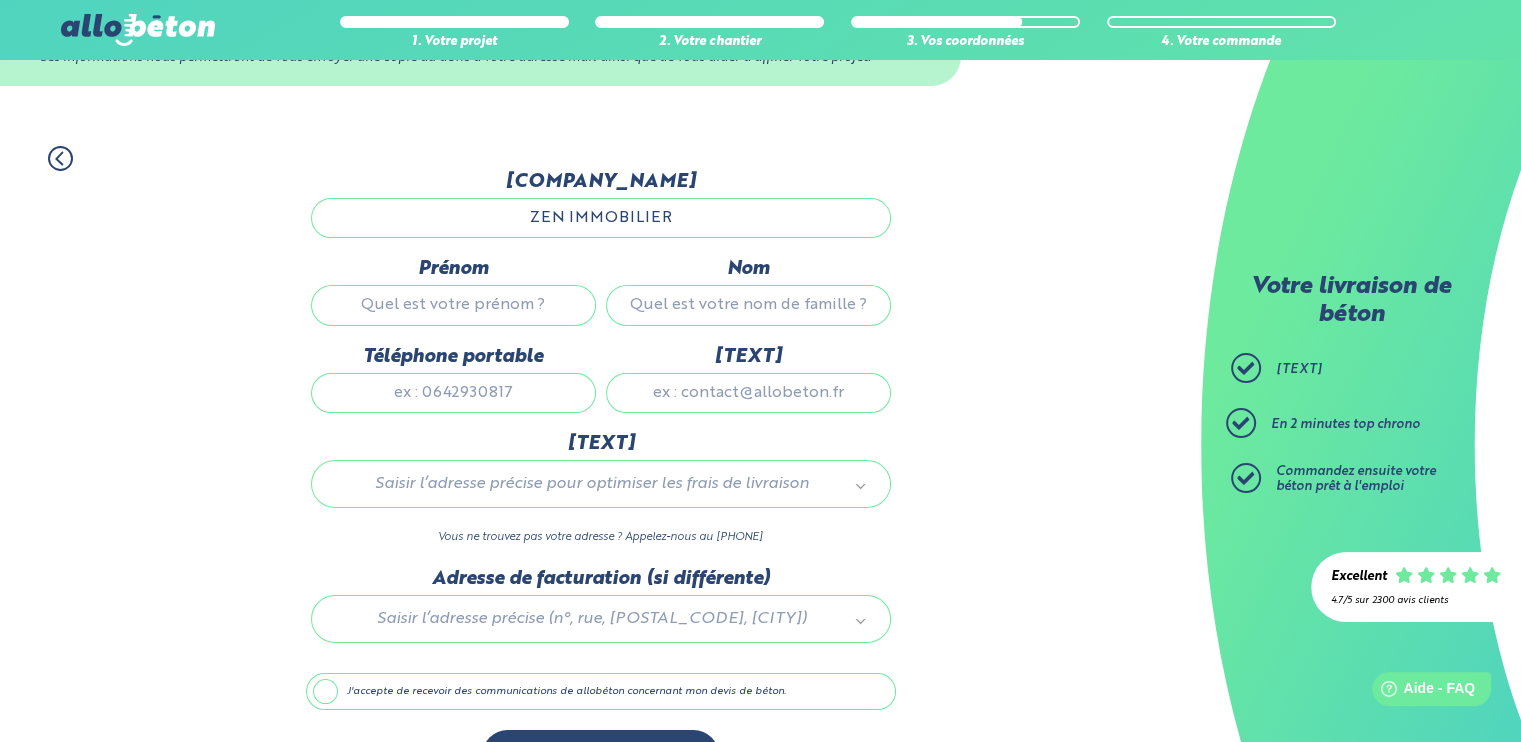 click on "Prénom" at bounding box center [453, 305] 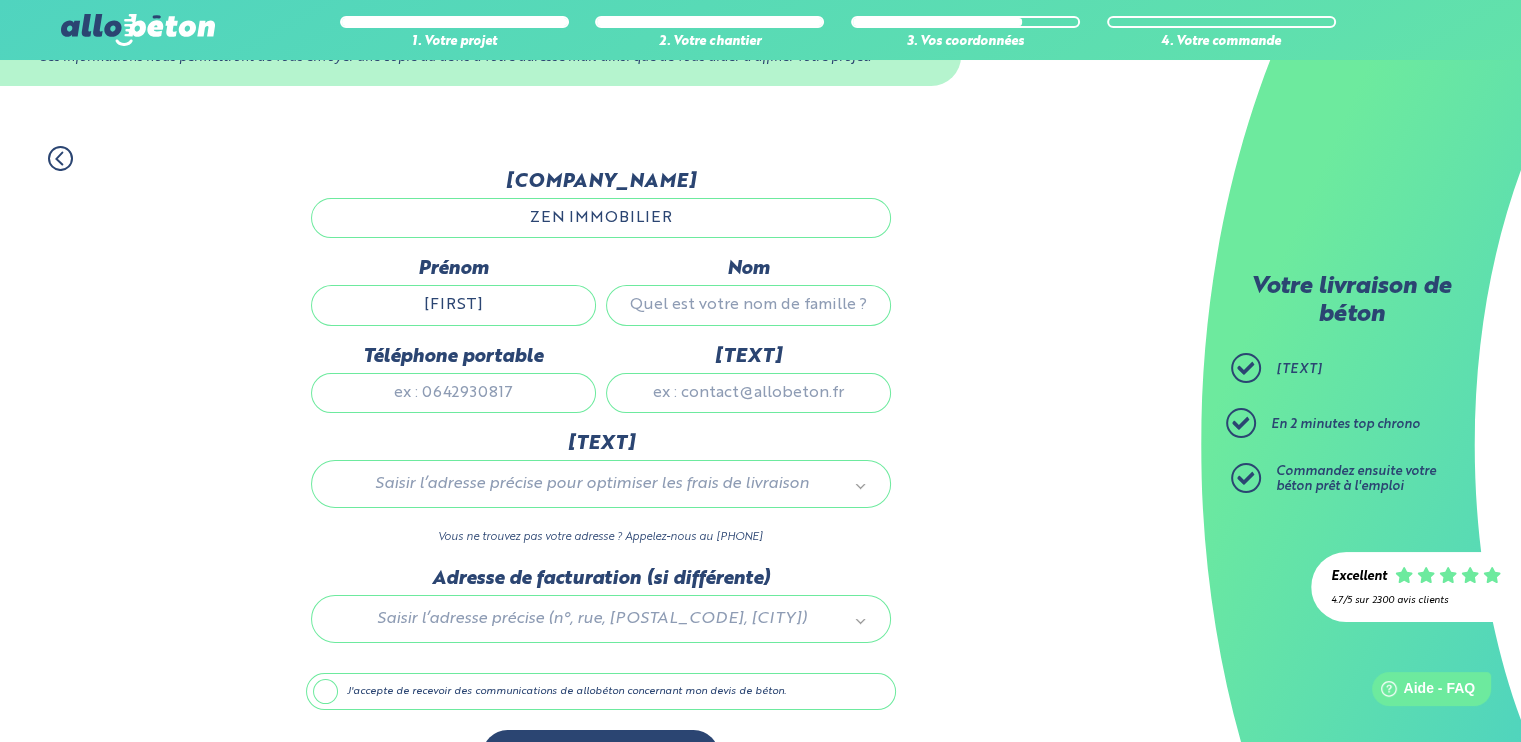 type on "[FIRST]" 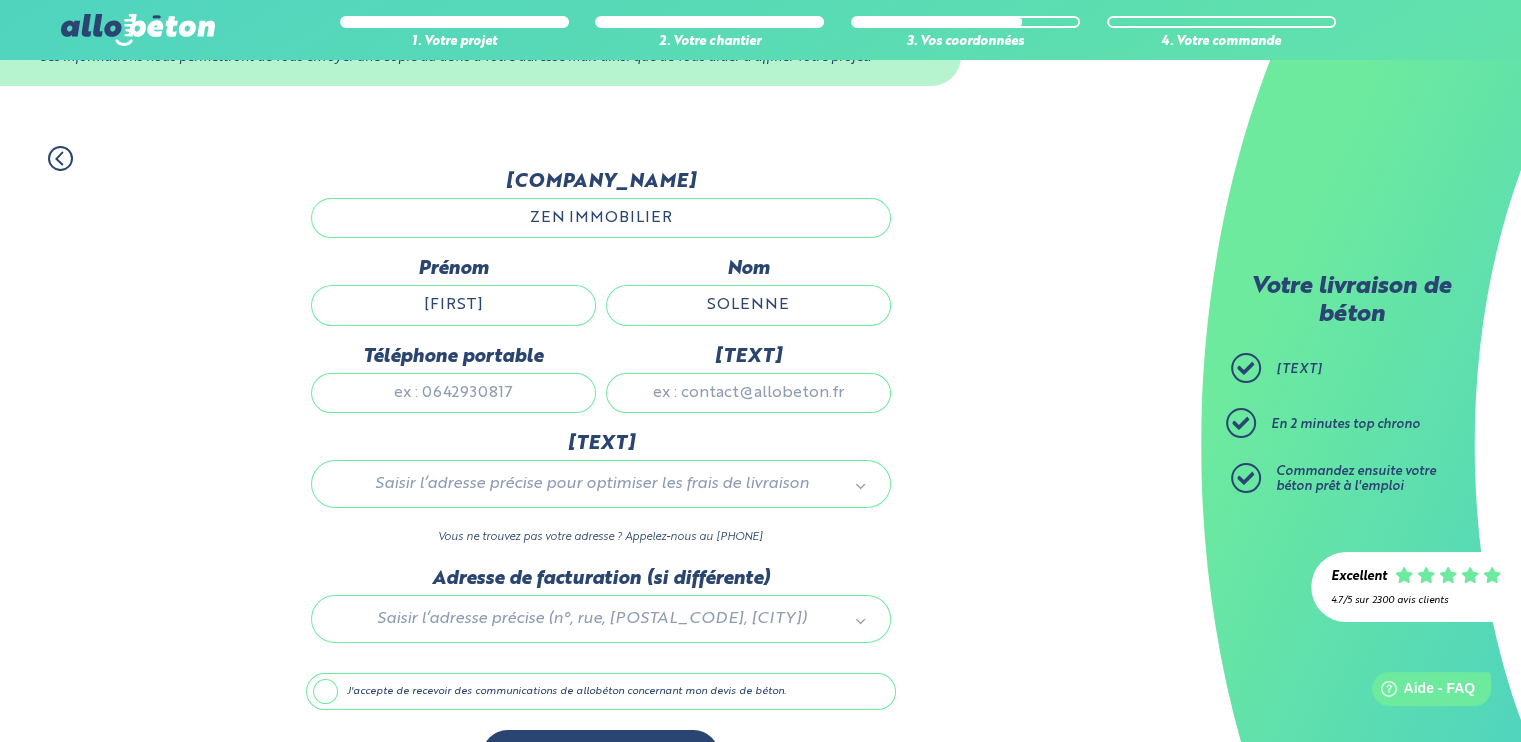 type on "SOLENNE" 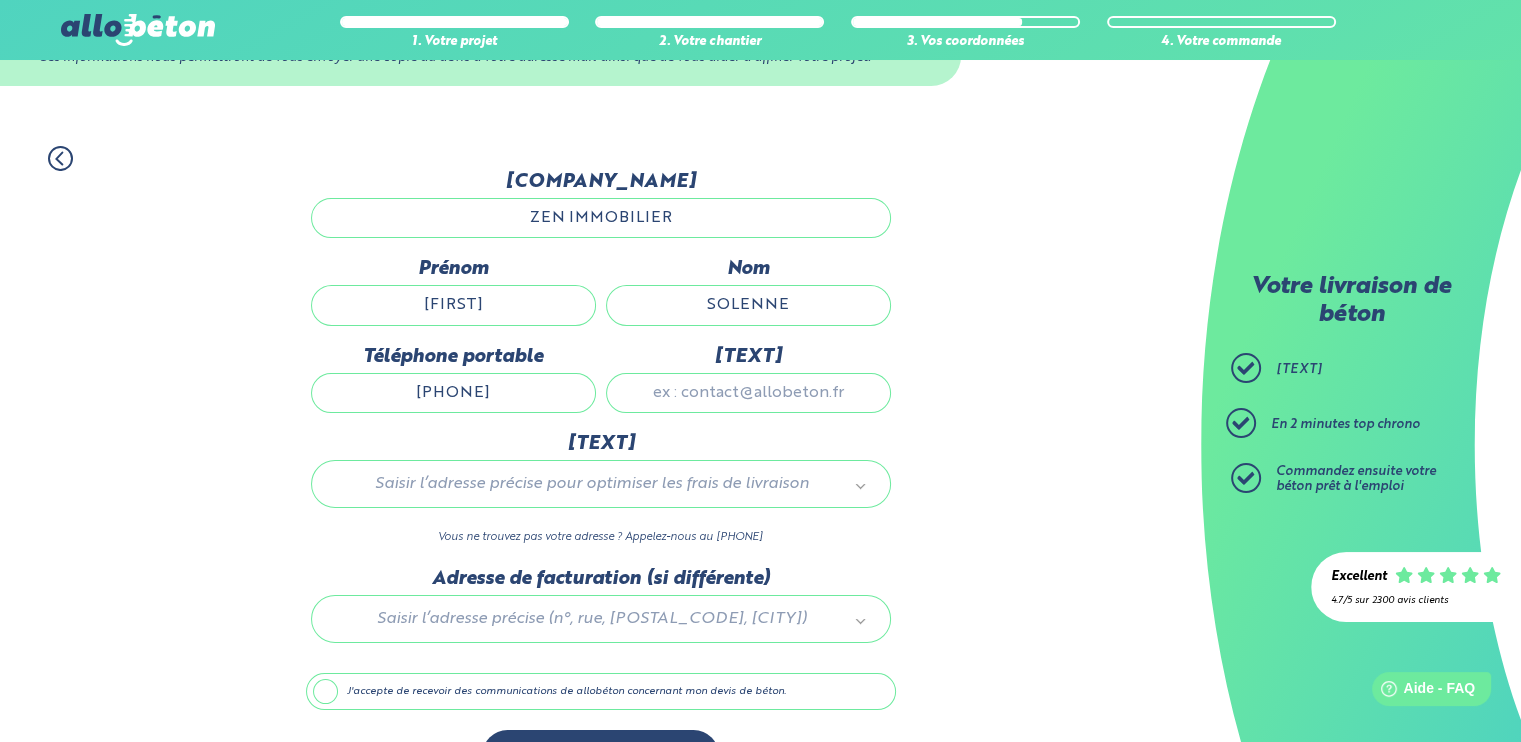 type on "[PHONE]" 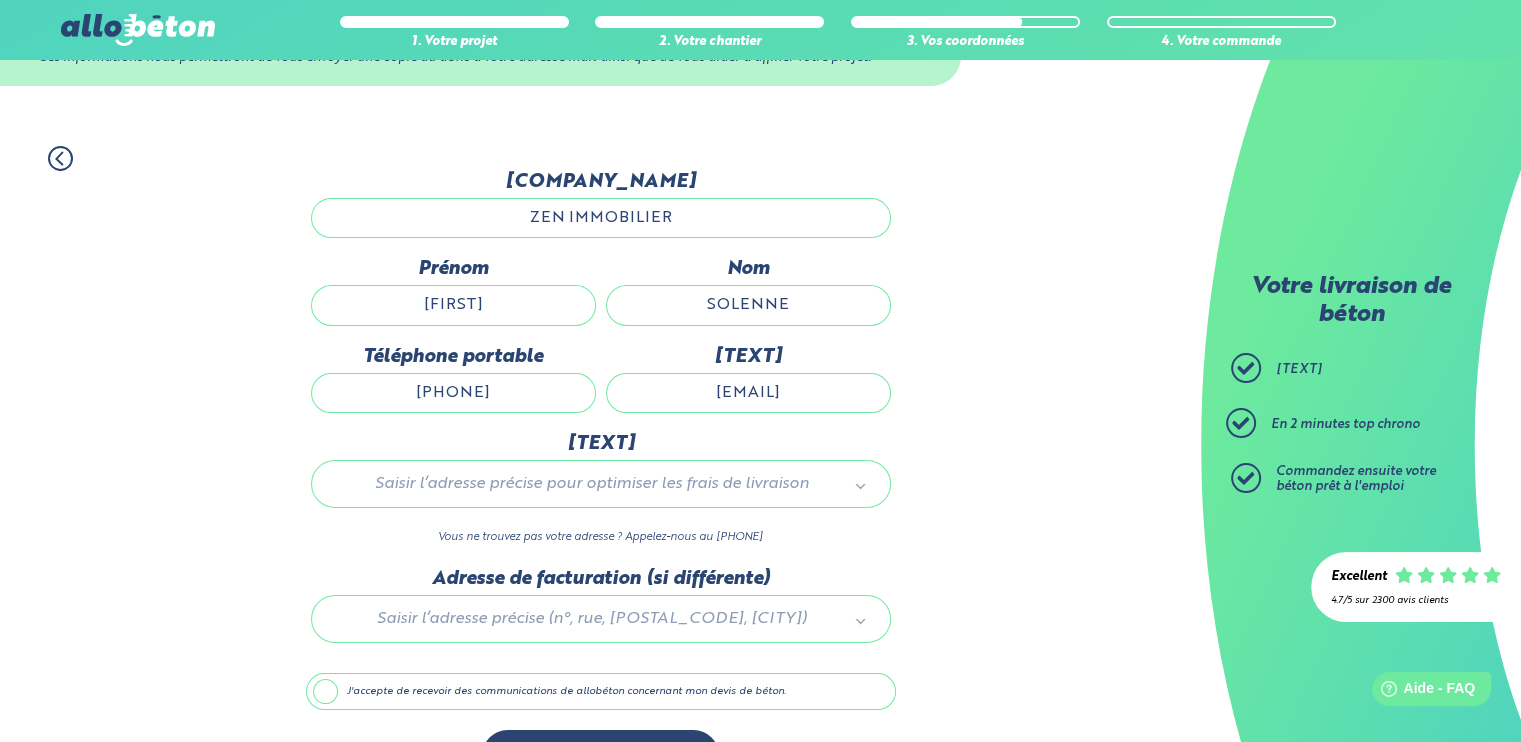 type on "[EMAIL]" 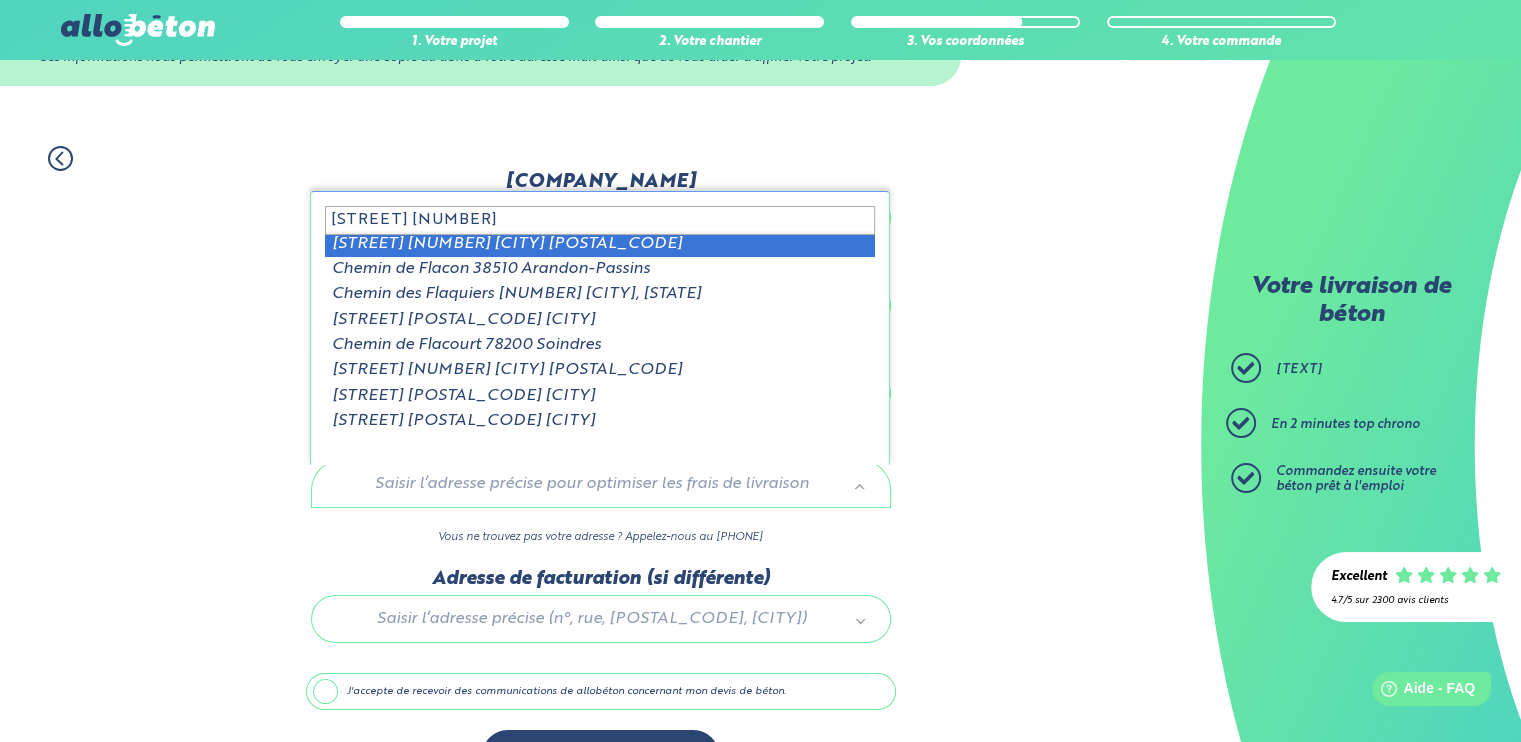 scroll, scrollTop: 0, scrollLeft: 0, axis: both 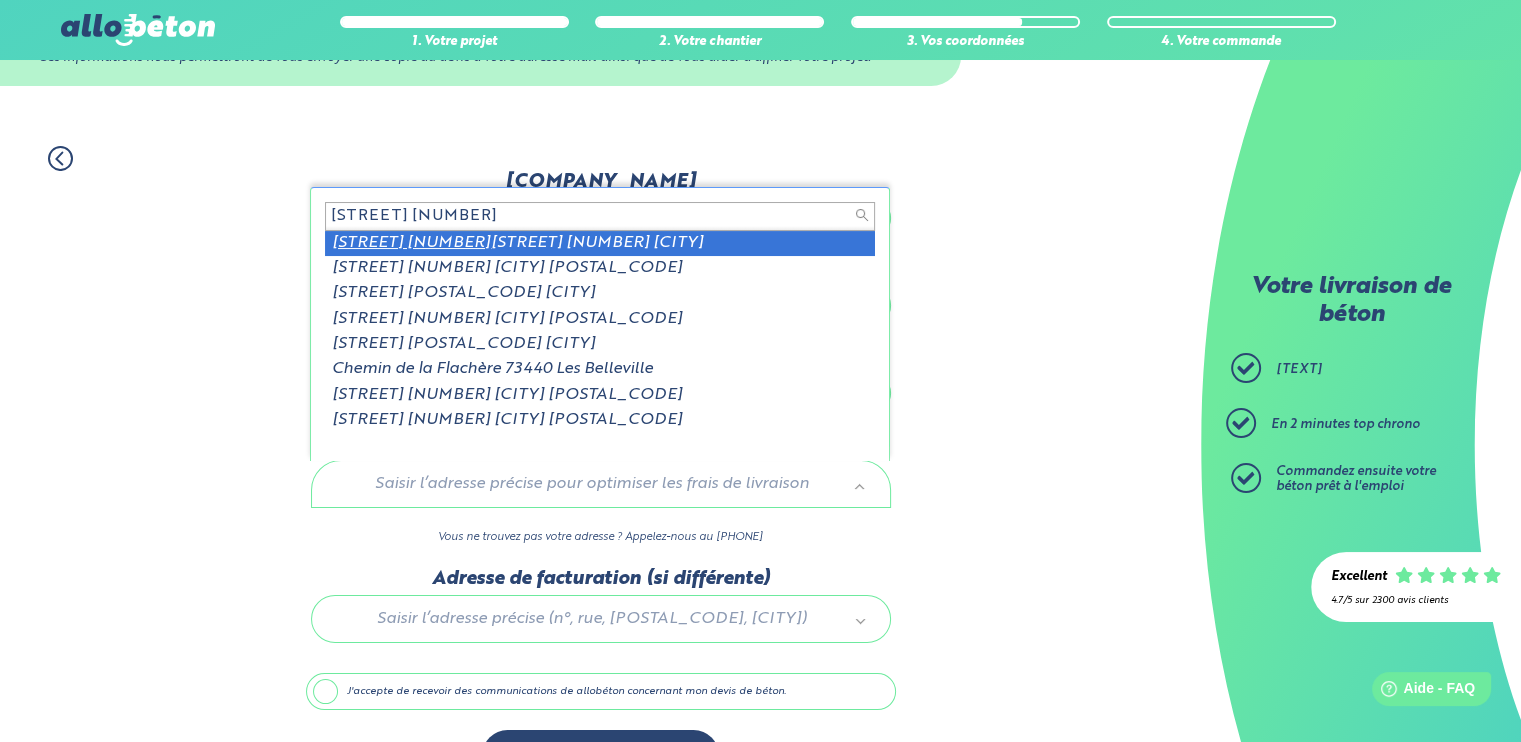 type on "[STREET] [NUMBER]" 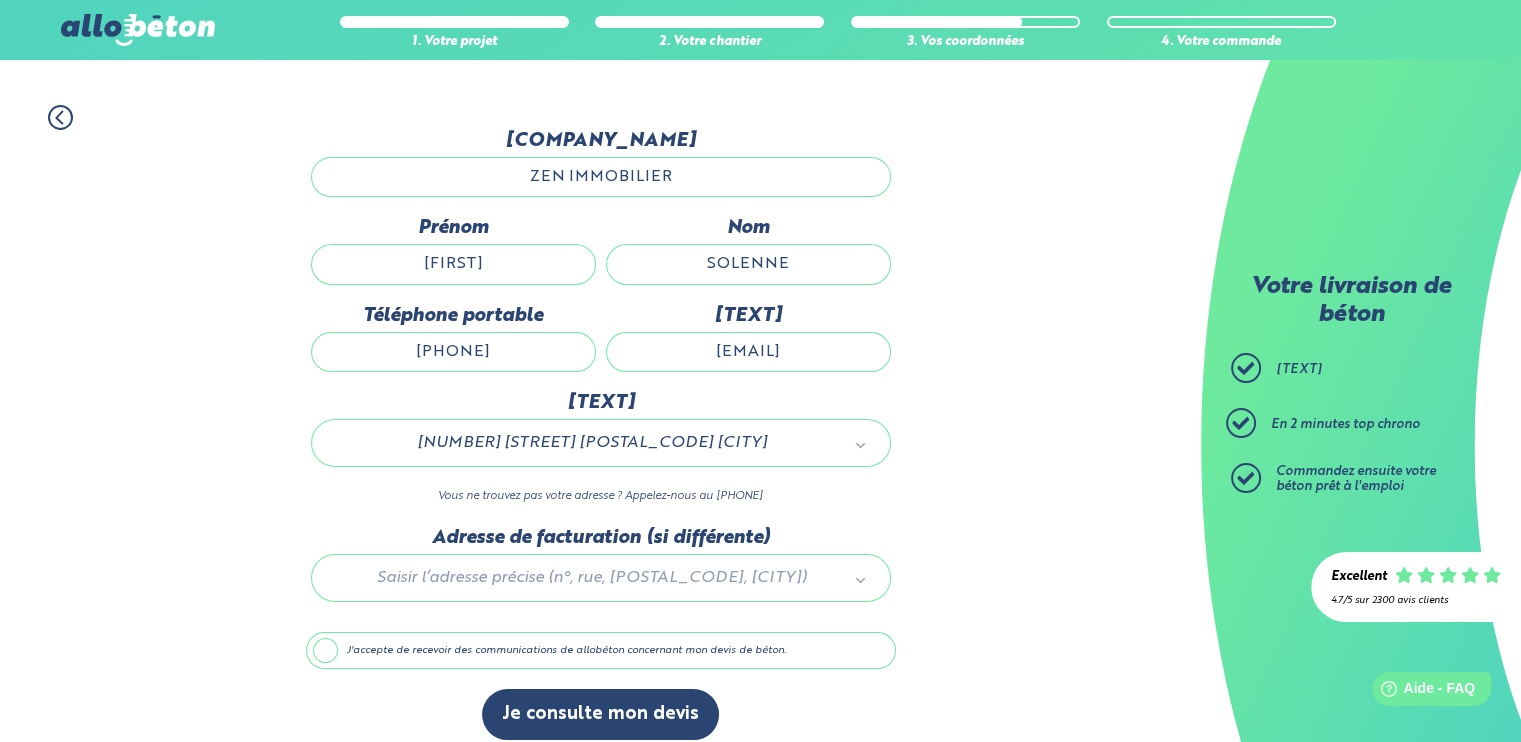 scroll, scrollTop: 152, scrollLeft: 0, axis: vertical 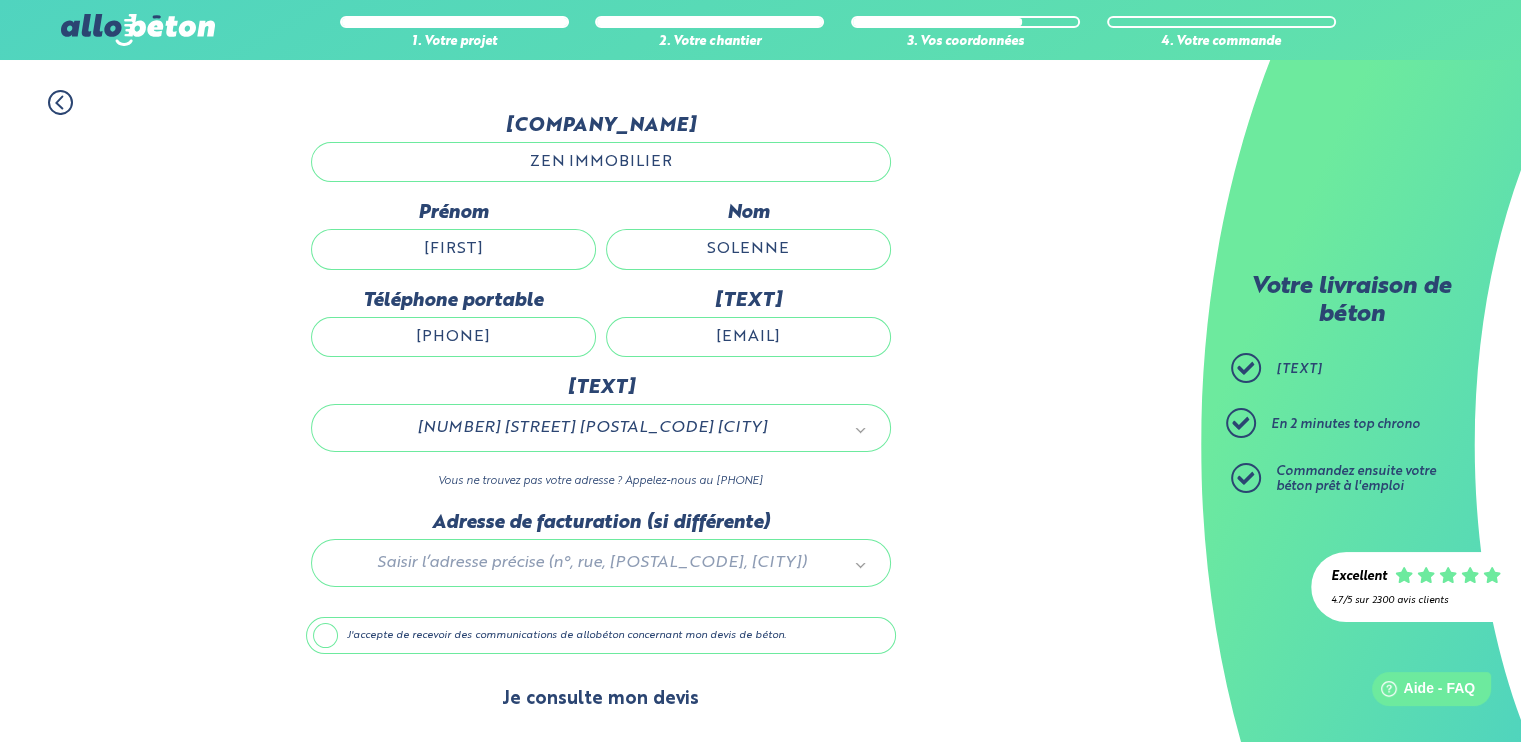 click on "Je consulte mon devis" at bounding box center (600, 699) 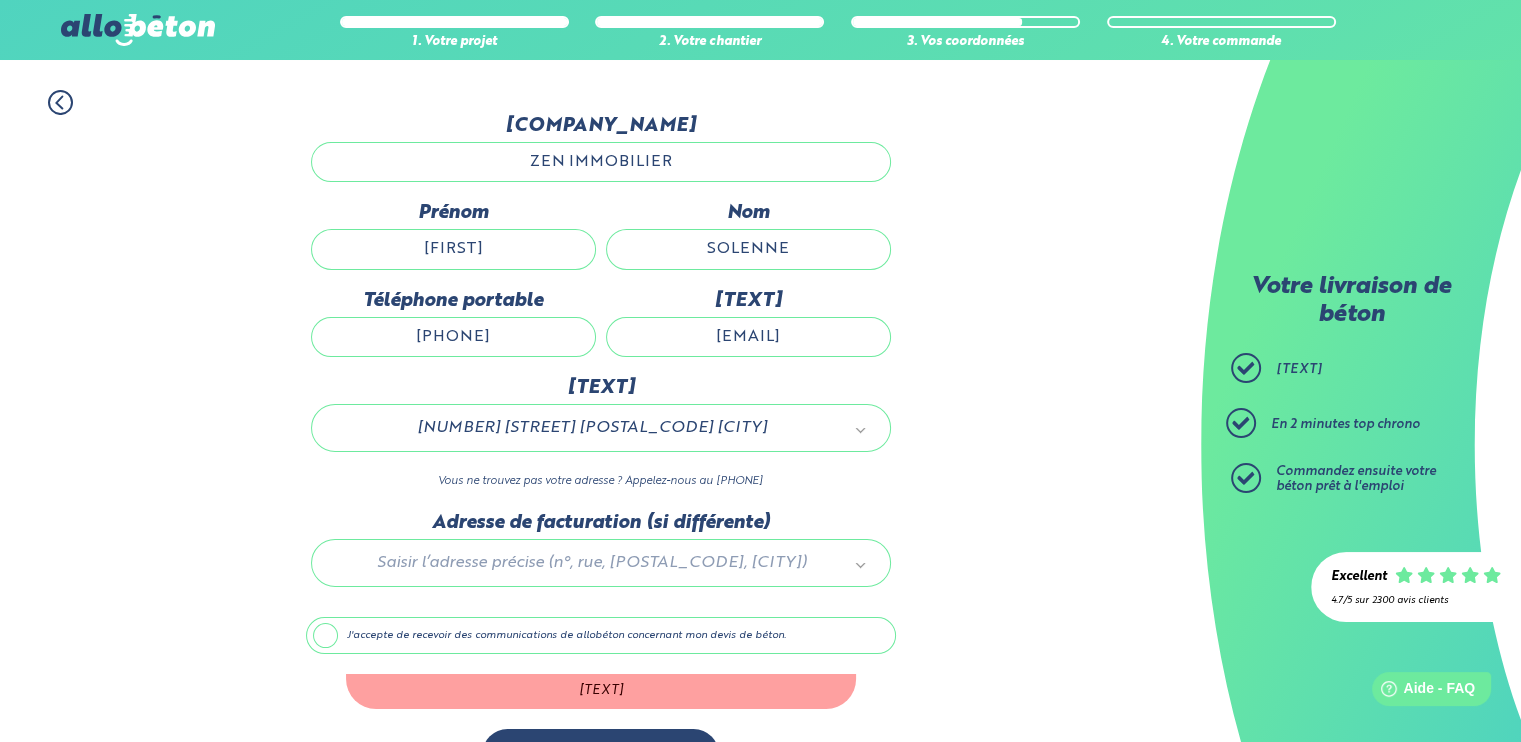 click on "J'accepte de recevoir des communications de allobéton concernant mon devis de béton." at bounding box center [601, 636] 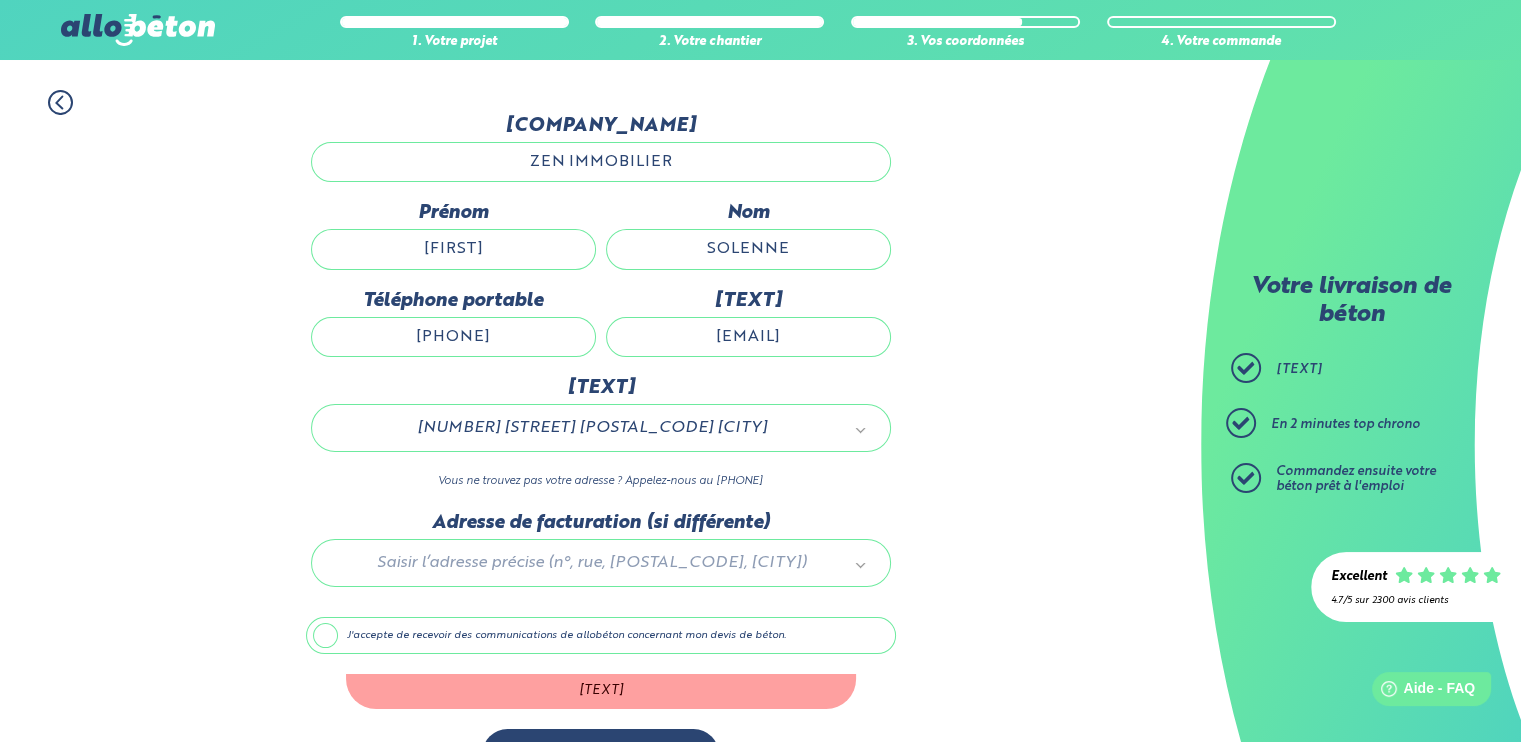click on "J'accepte de recevoir des communications de allobéton concernant mon devis de béton." at bounding box center [0, 0] 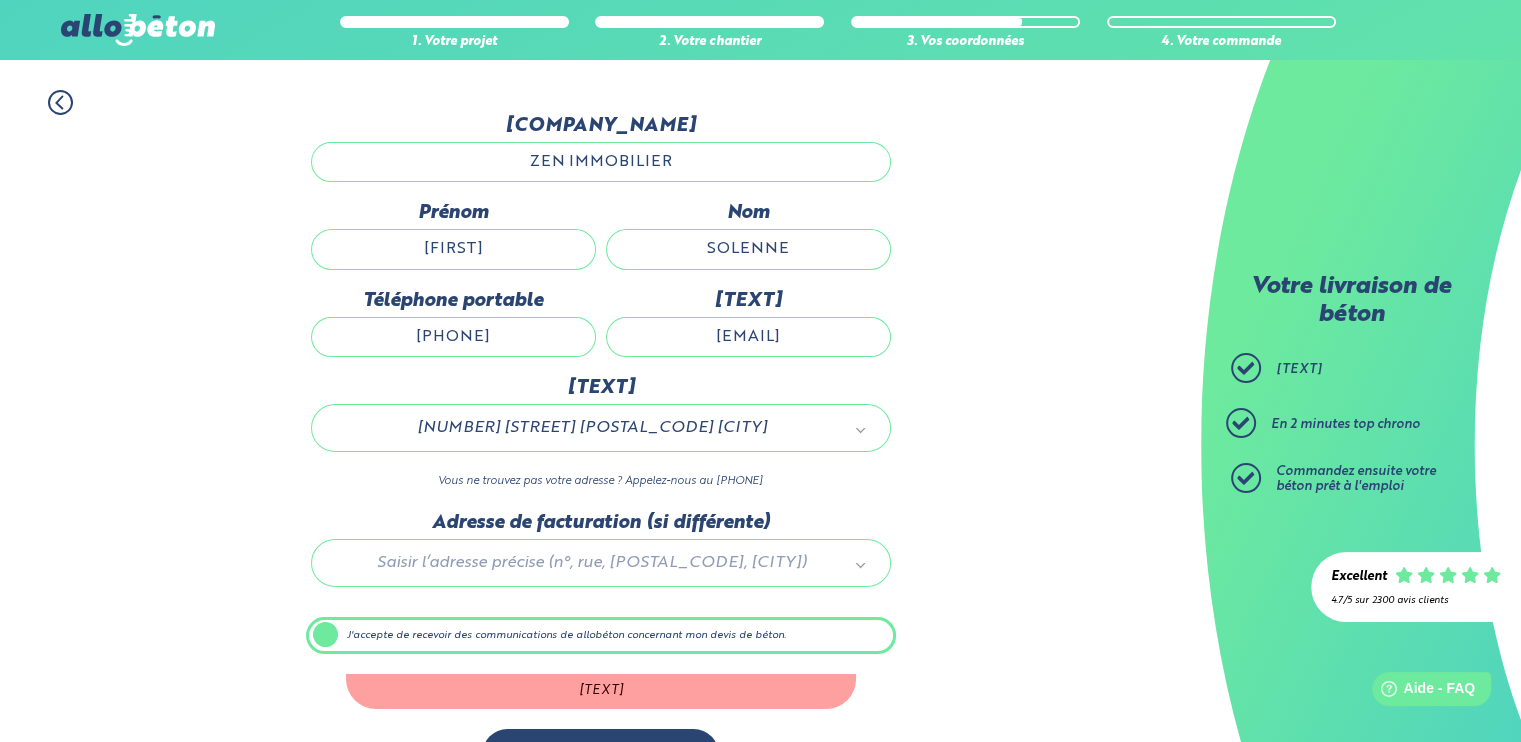 scroll, scrollTop: 152, scrollLeft: 0, axis: vertical 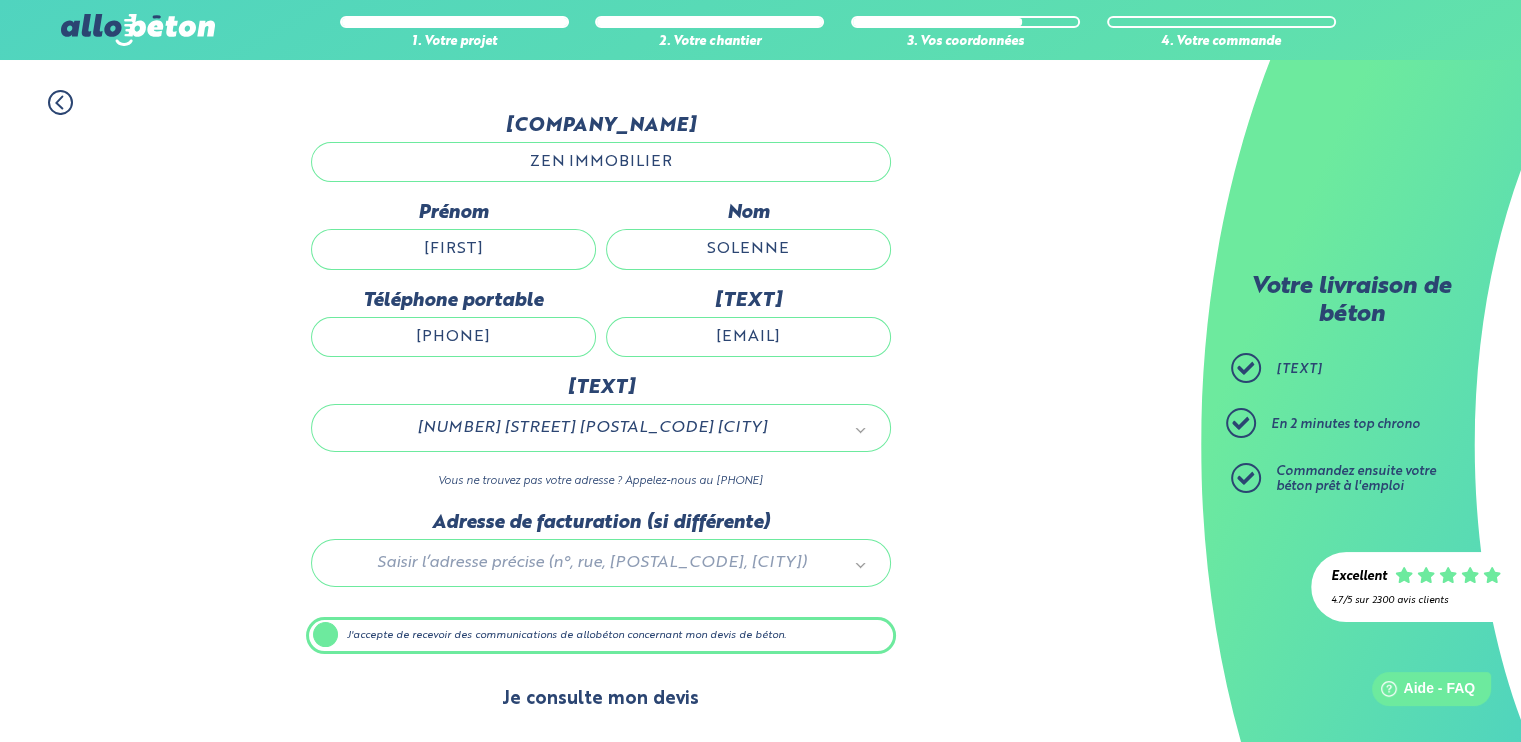click on "Je consulte mon devis" at bounding box center [600, 699] 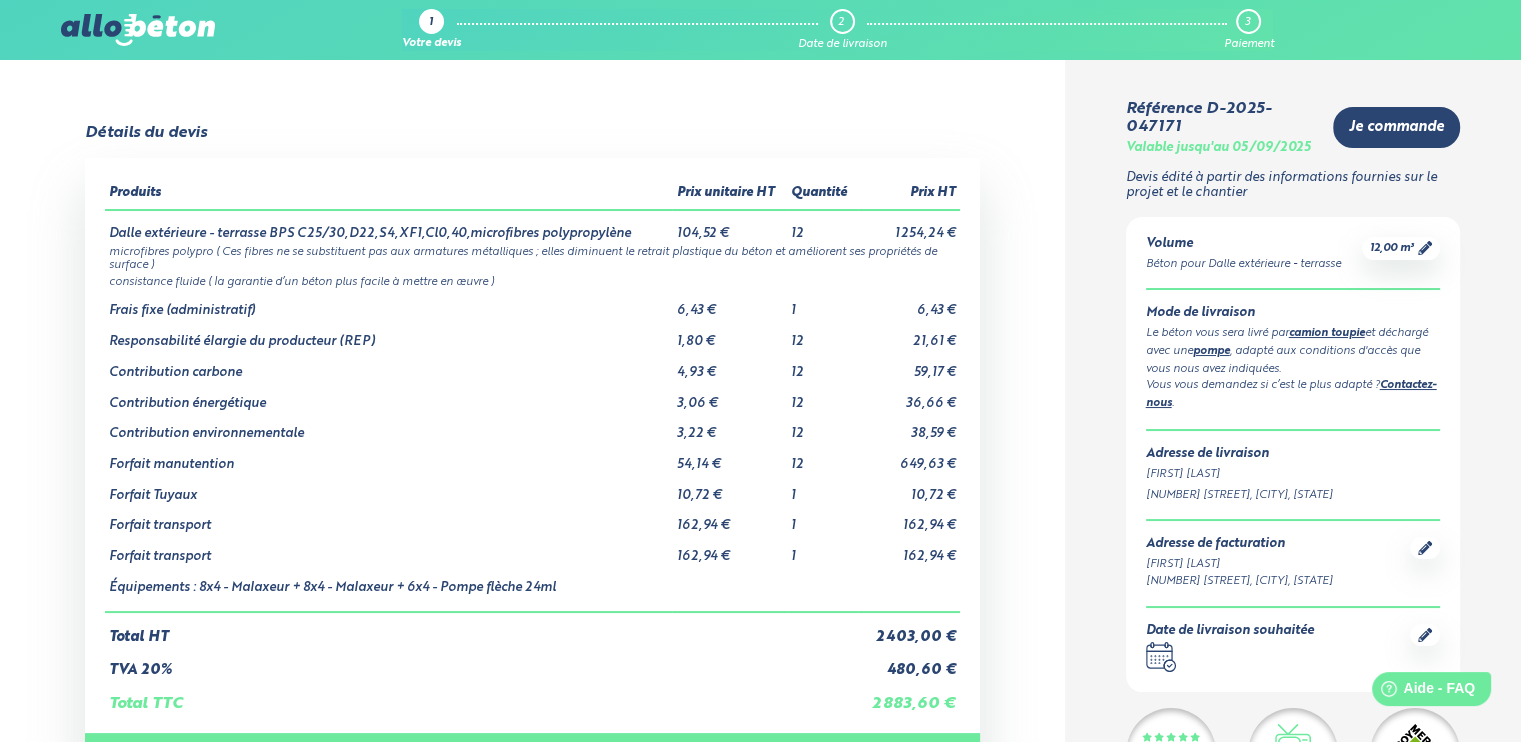 scroll, scrollTop: 0, scrollLeft: 0, axis: both 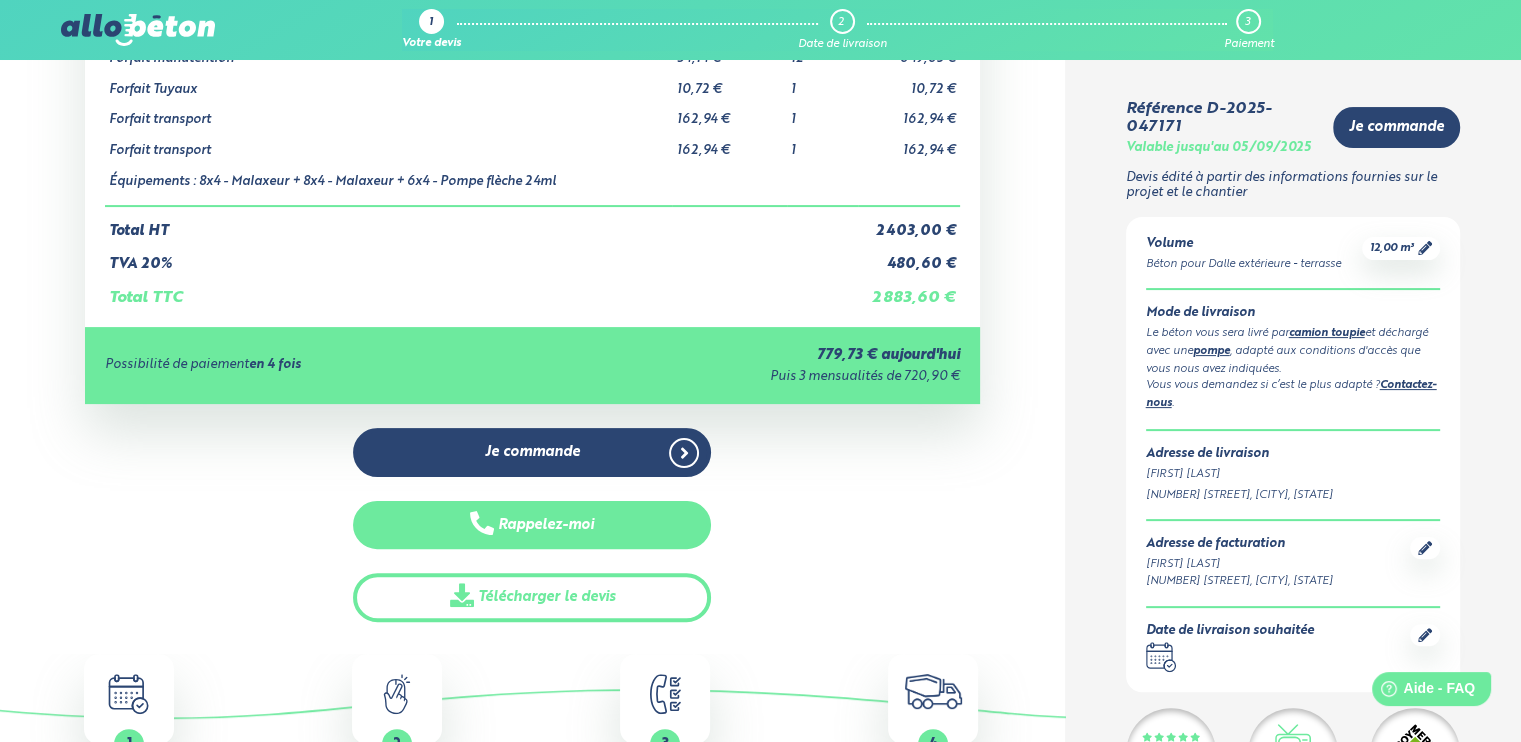 click on "Rappelez-moi" at bounding box center [532, 525] 